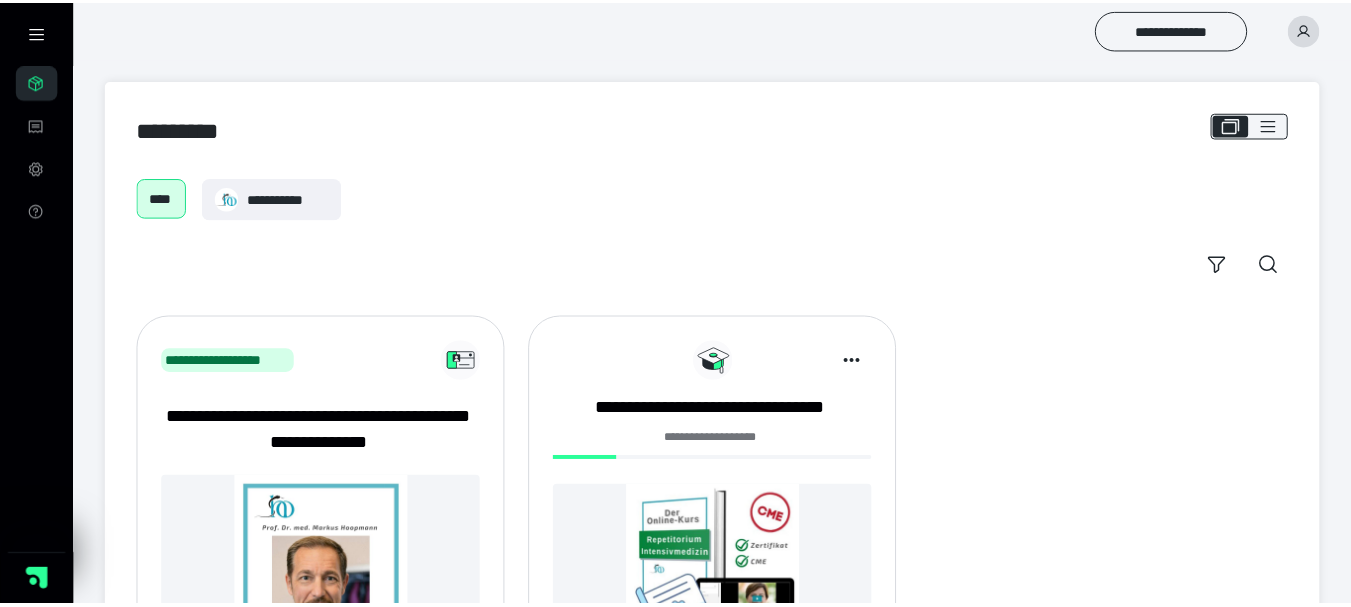 scroll, scrollTop: 0, scrollLeft: 0, axis: both 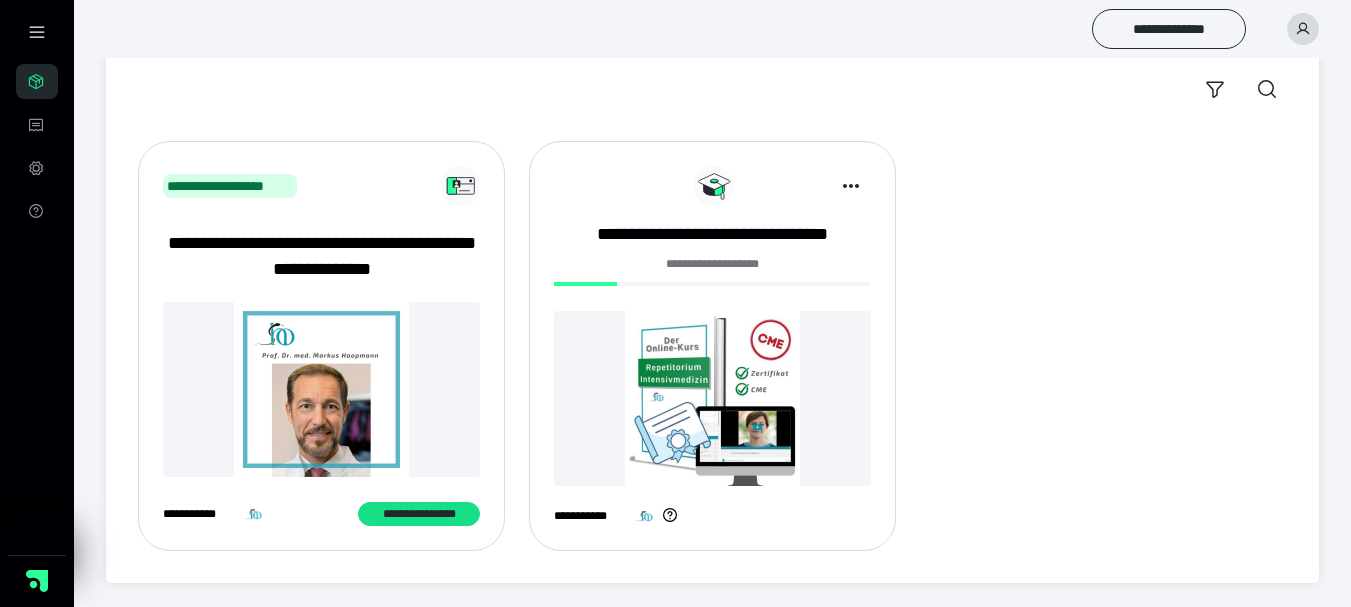 click at bounding box center [712, 398] 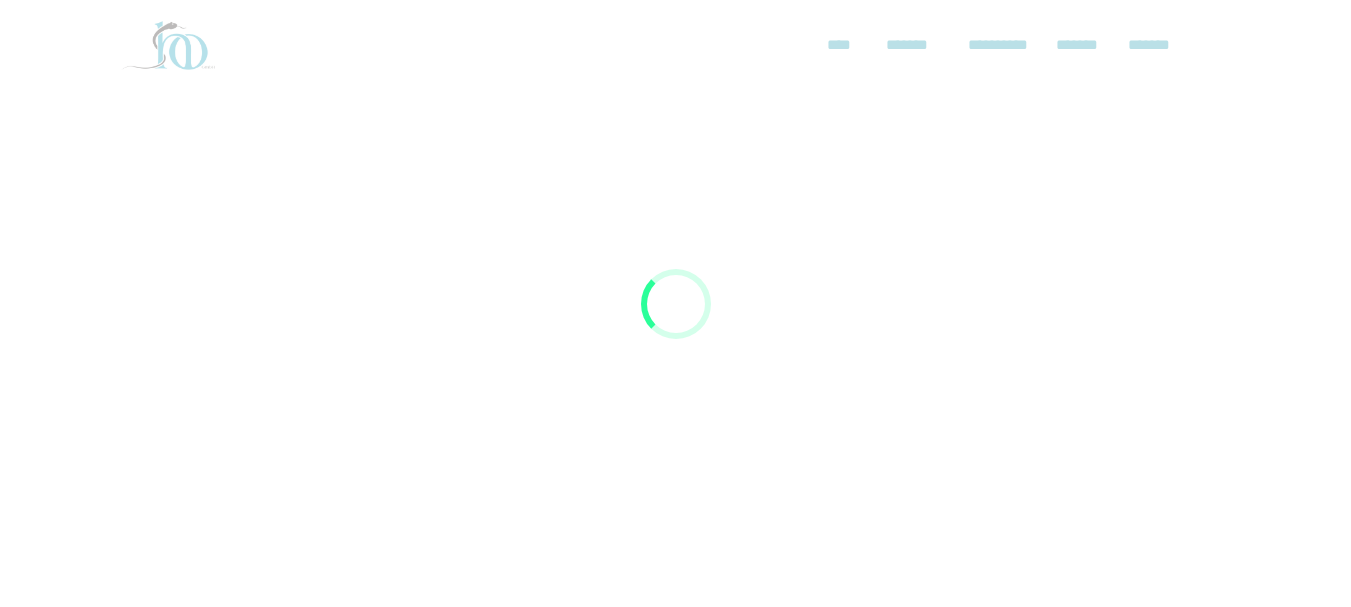 scroll, scrollTop: 0, scrollLeft: 0, axis: both 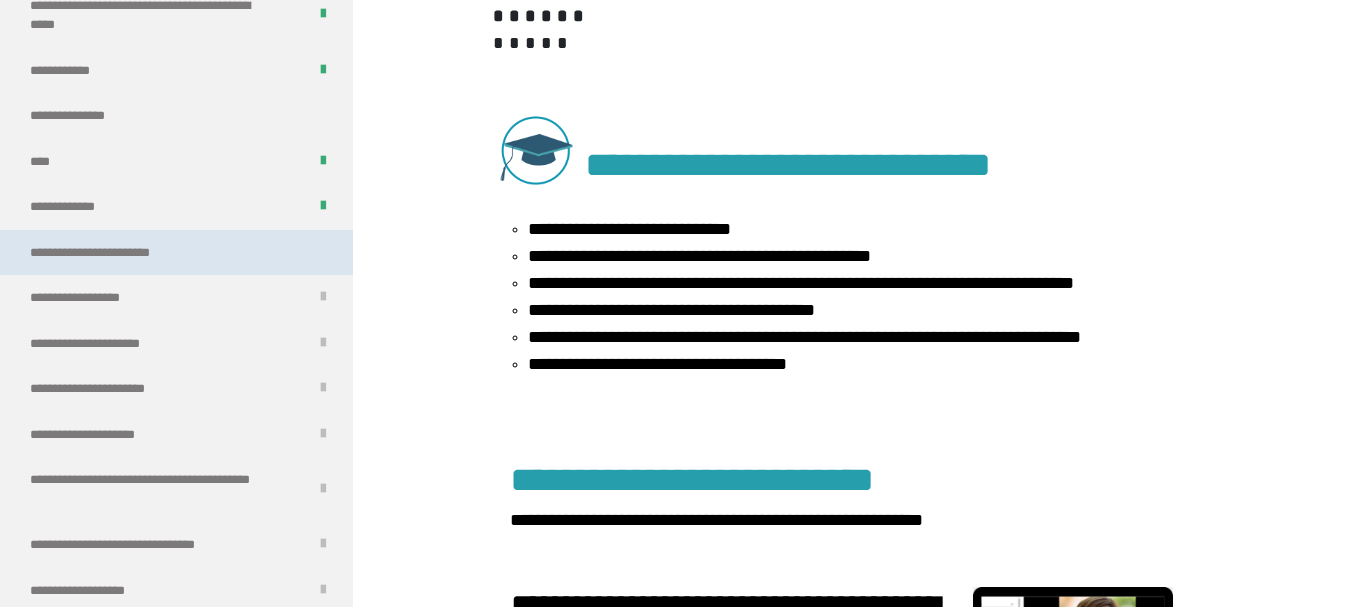 click on "**********" at bounding box center (106, 253) 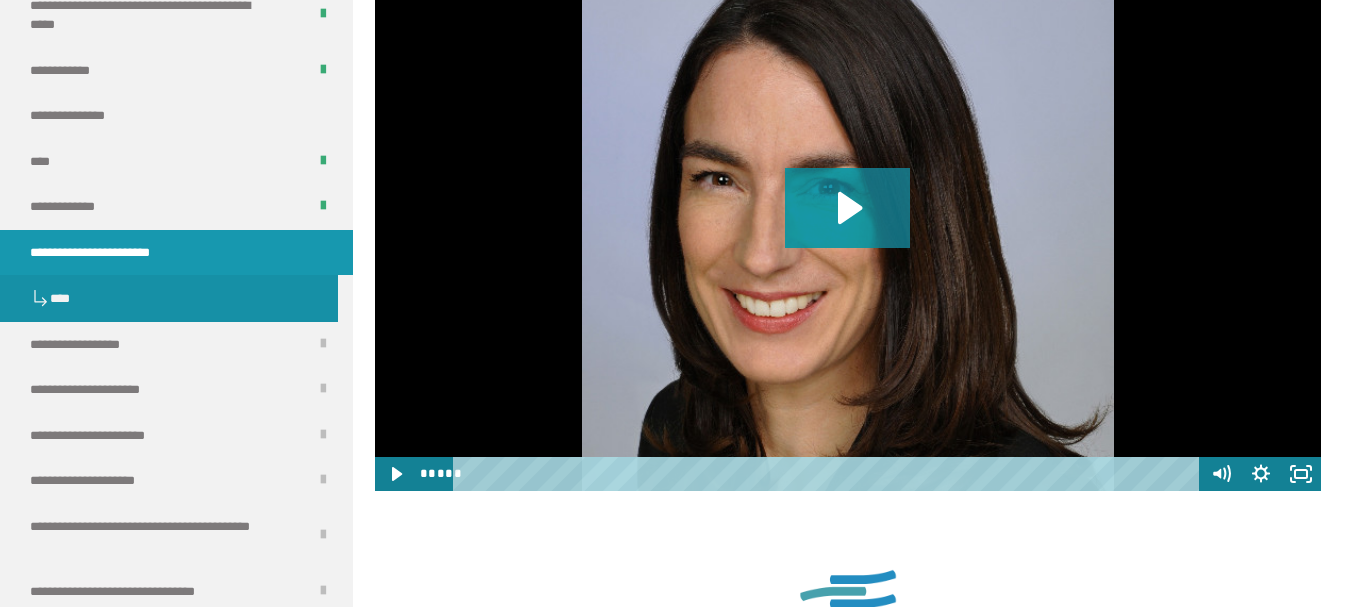 scroll, scrollTop: 1439, scrollLeft: 0, axis: vertical 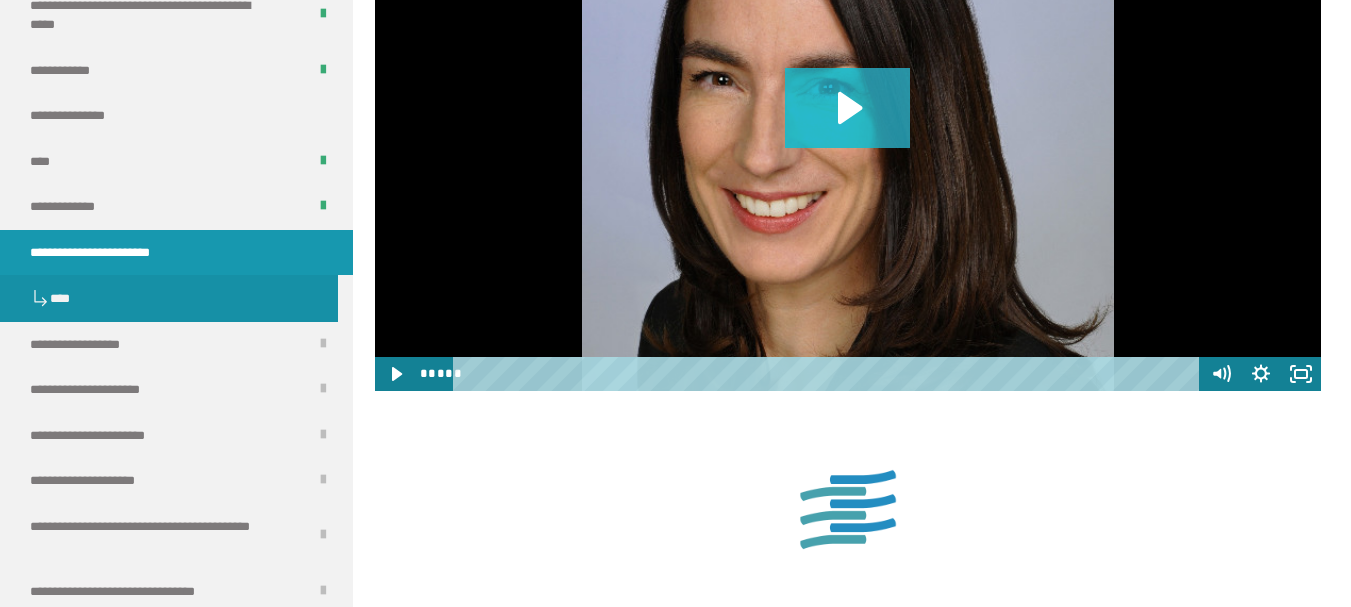 click 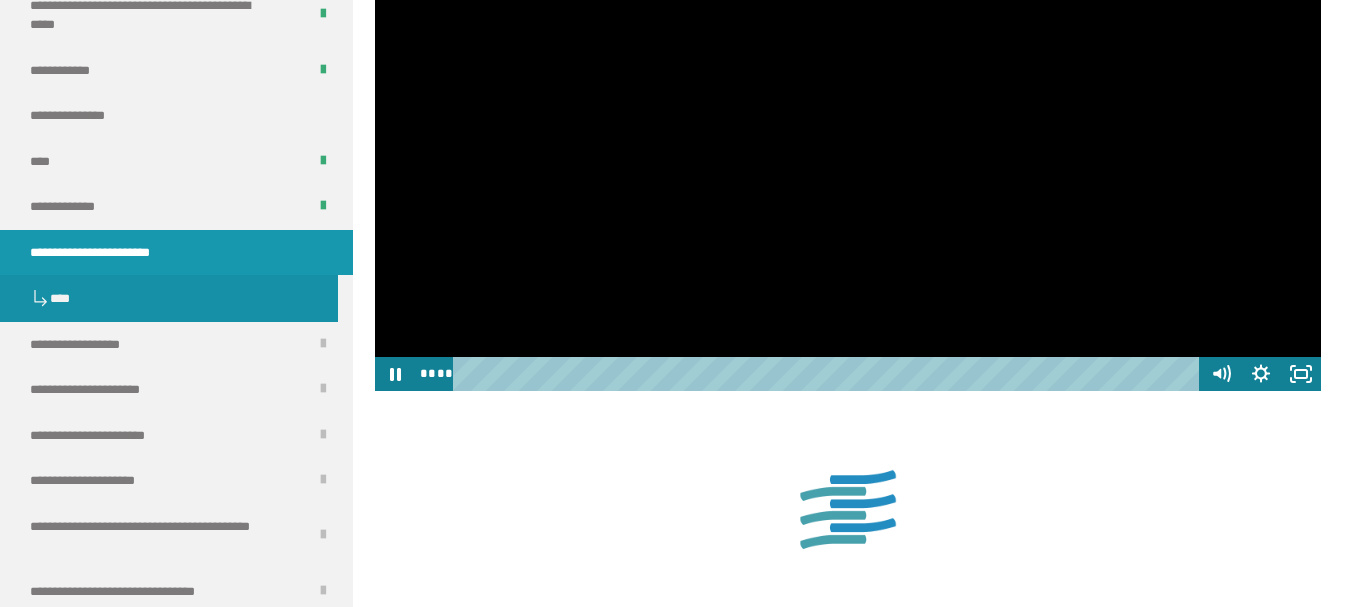 click at bounding box center [829, 374] 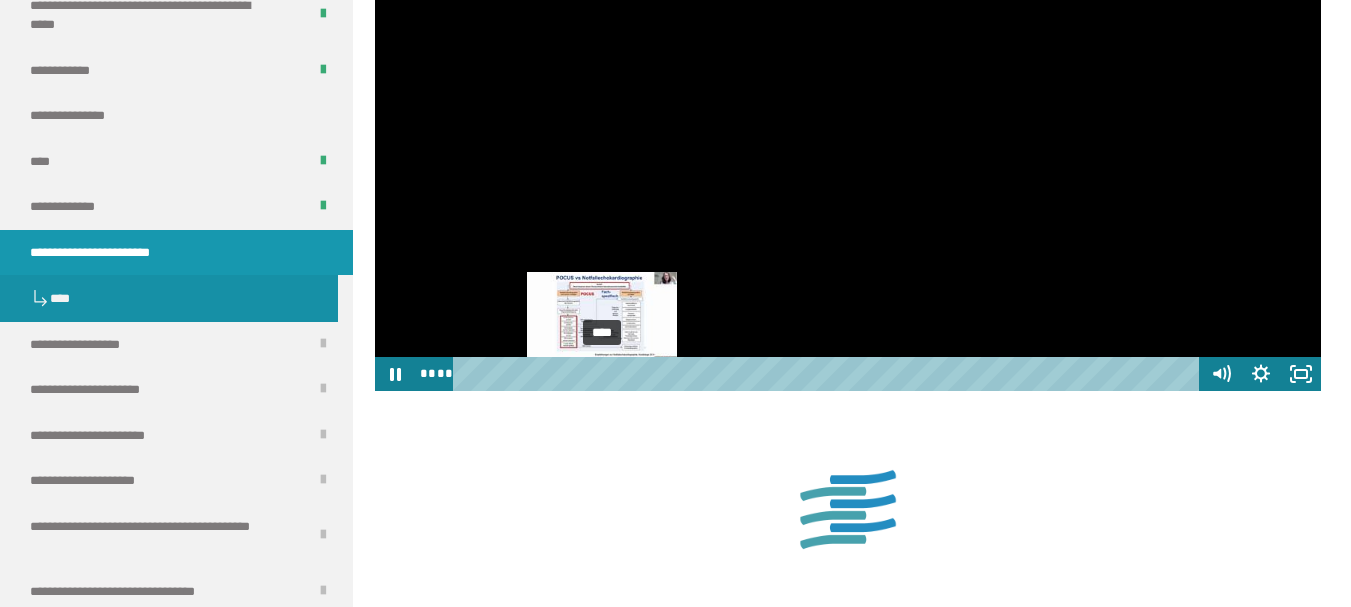 click on "****" at bounding box center [829, 374] 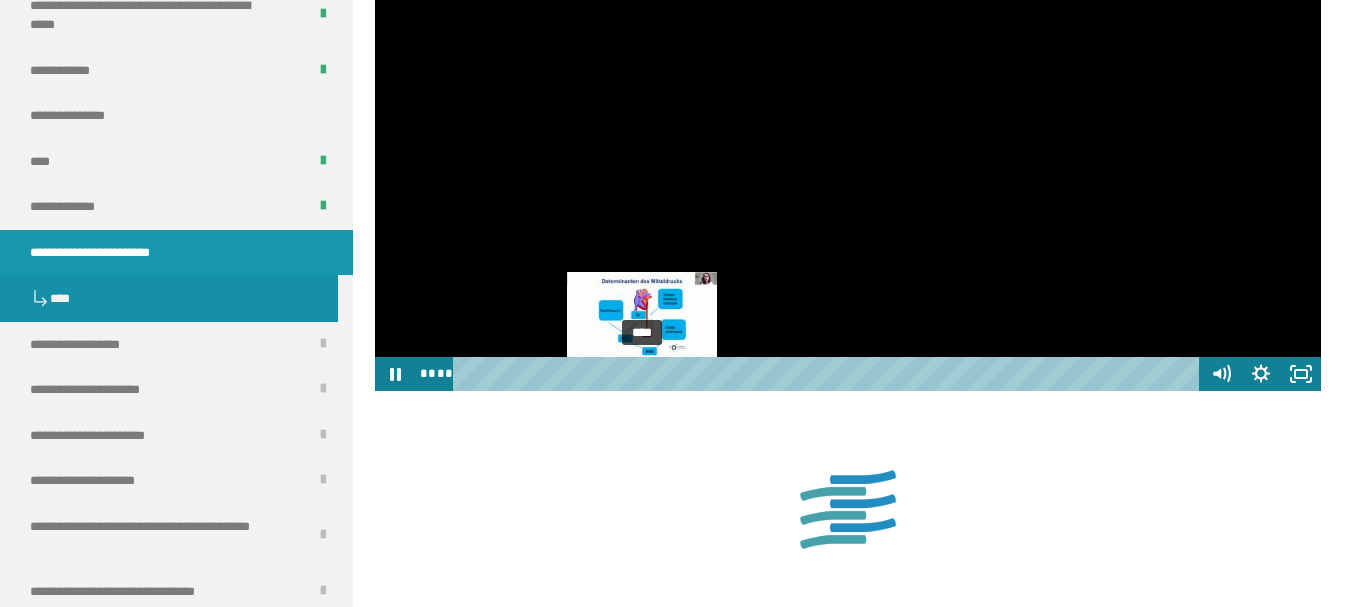 click on "****" at bounding box center [829, 374] 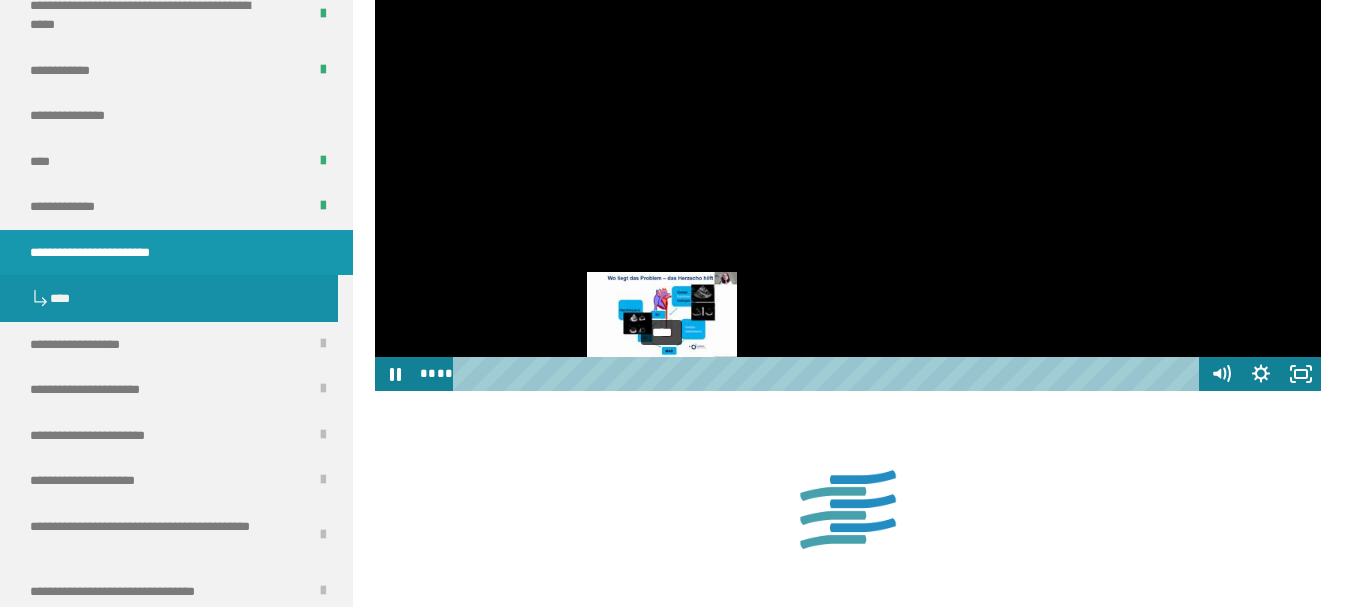 click on "****" at bounding box center [829, 374] 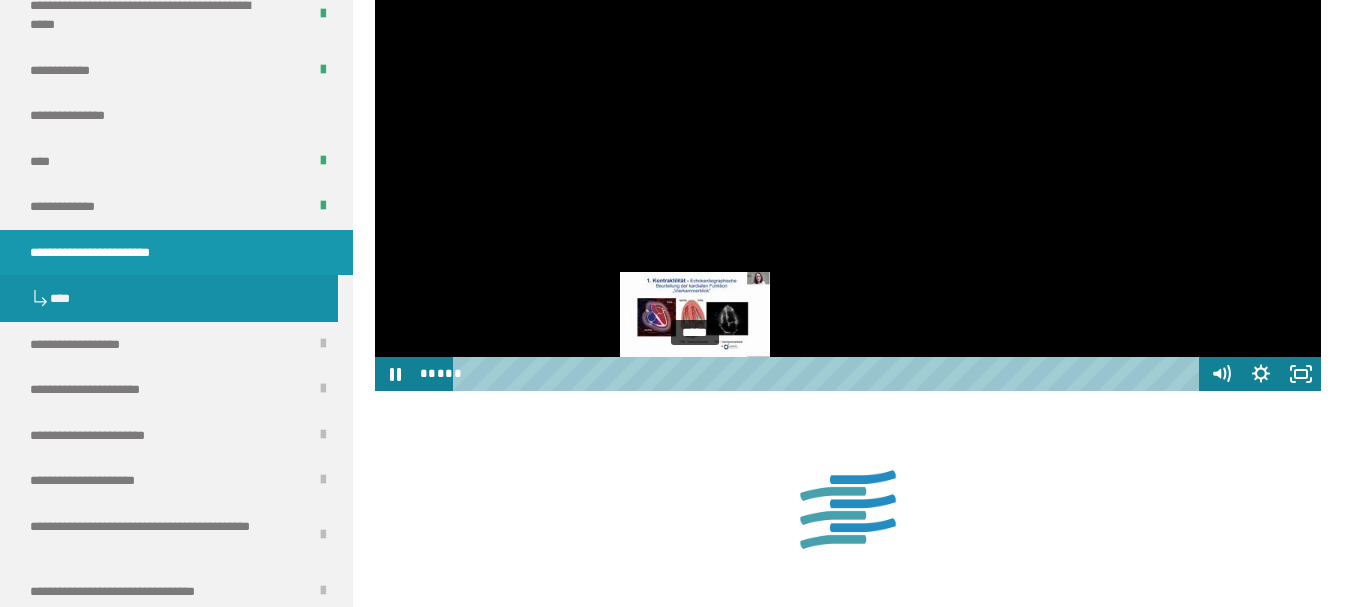 click on "*****" at bounding box center (829, 374) 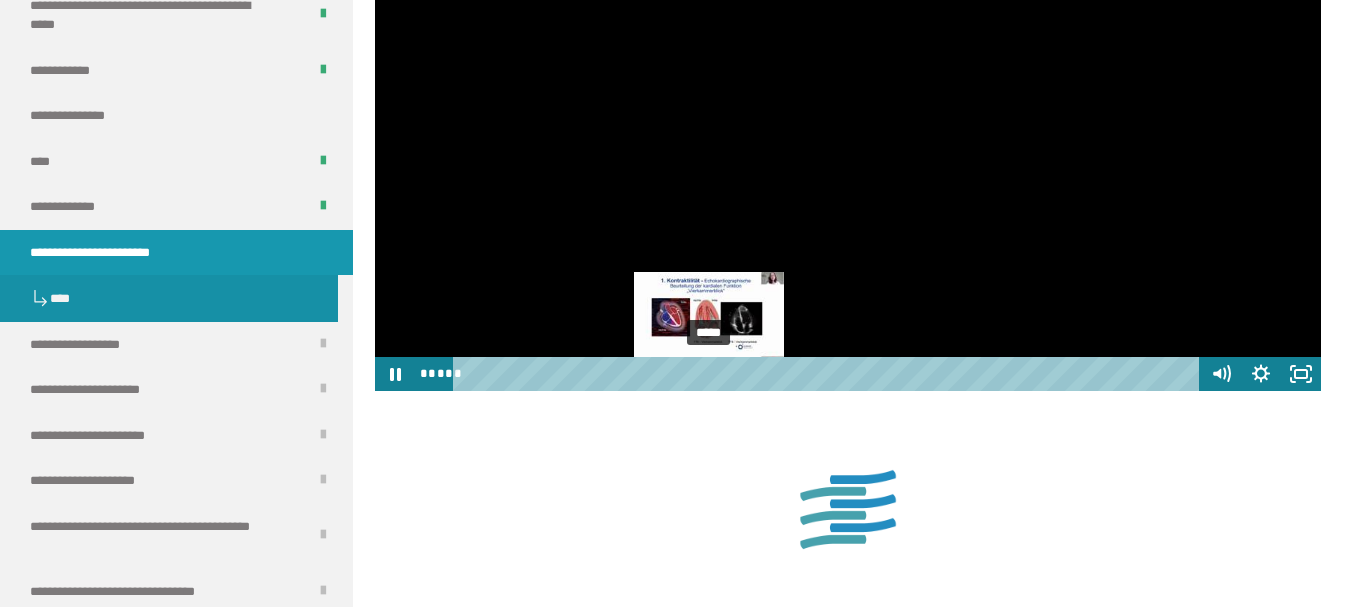 click on "*****" at bounding box center [829, 374] 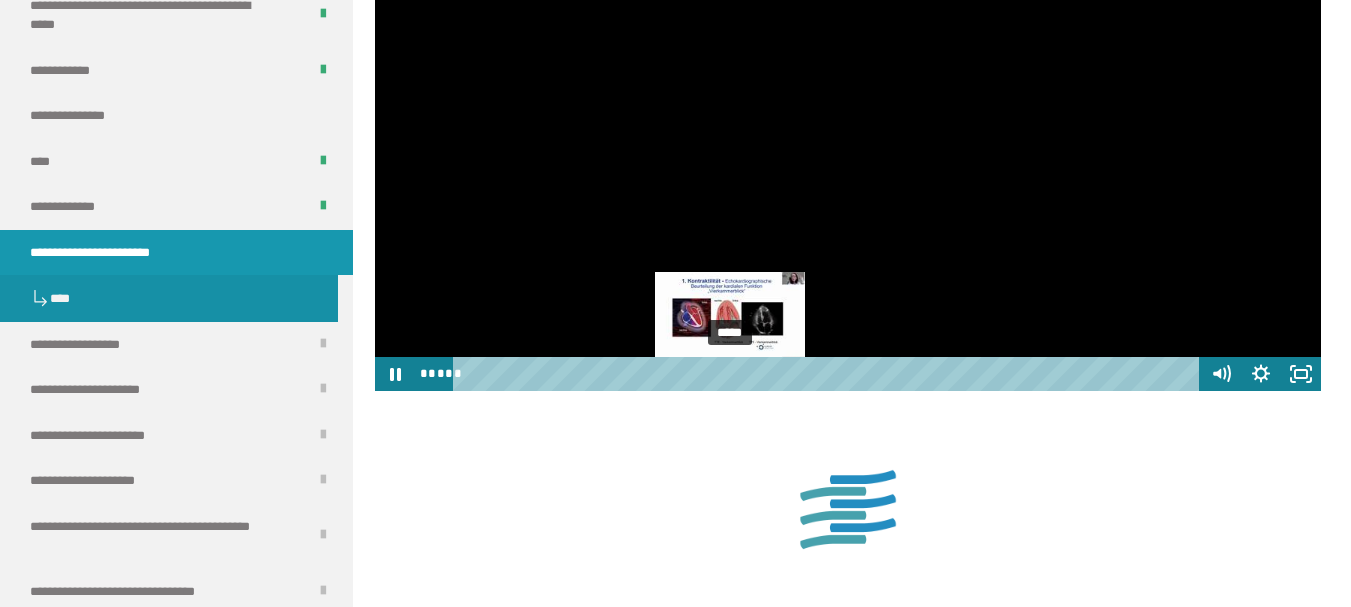 click on "*****" at bounding box center (829, 374) 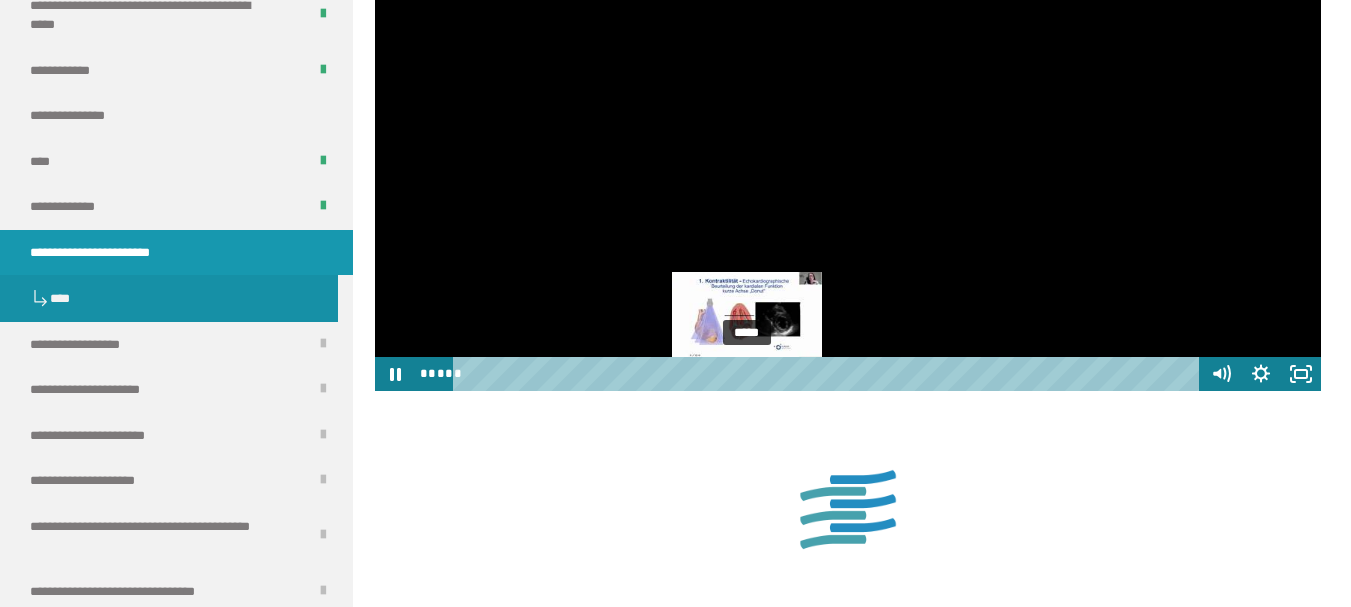 click on "*****" at bounding box center (829, 374) 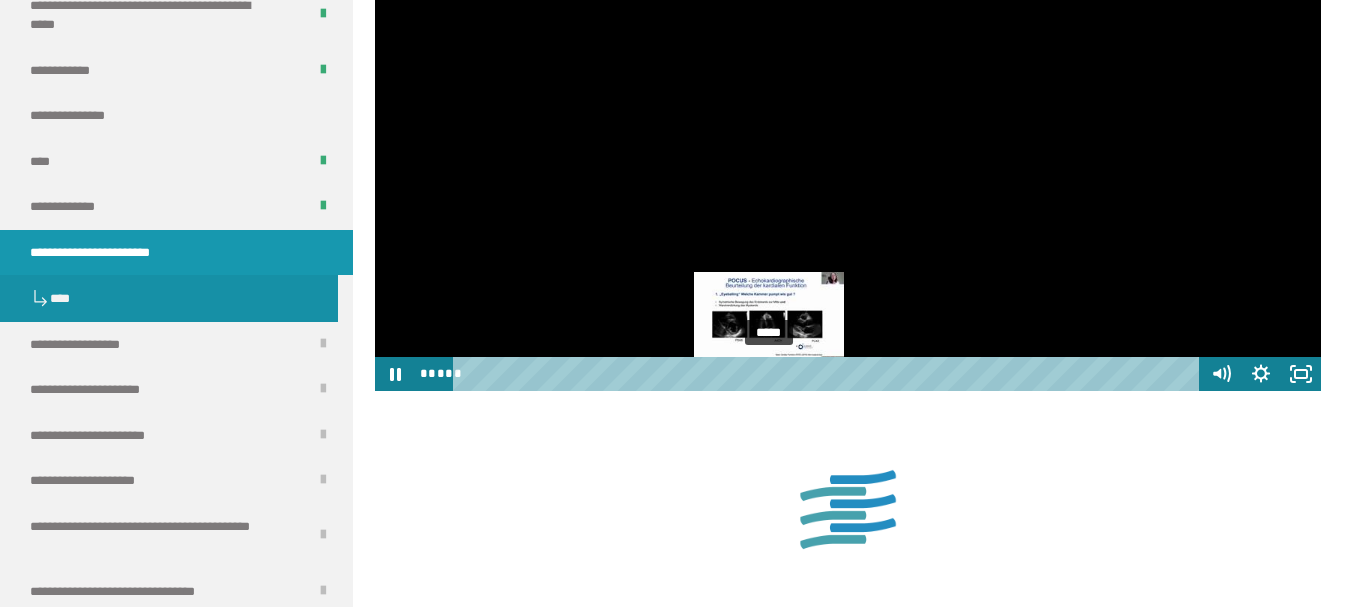 click on "*****" at bounding box center (829, 374) 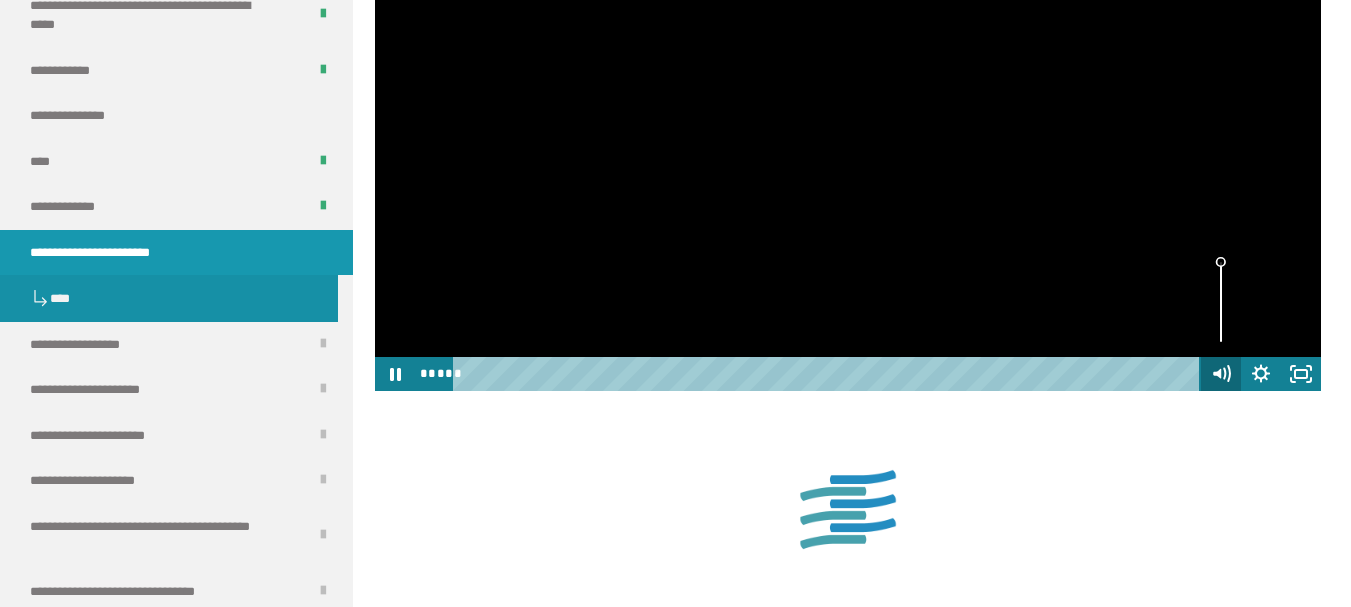 click 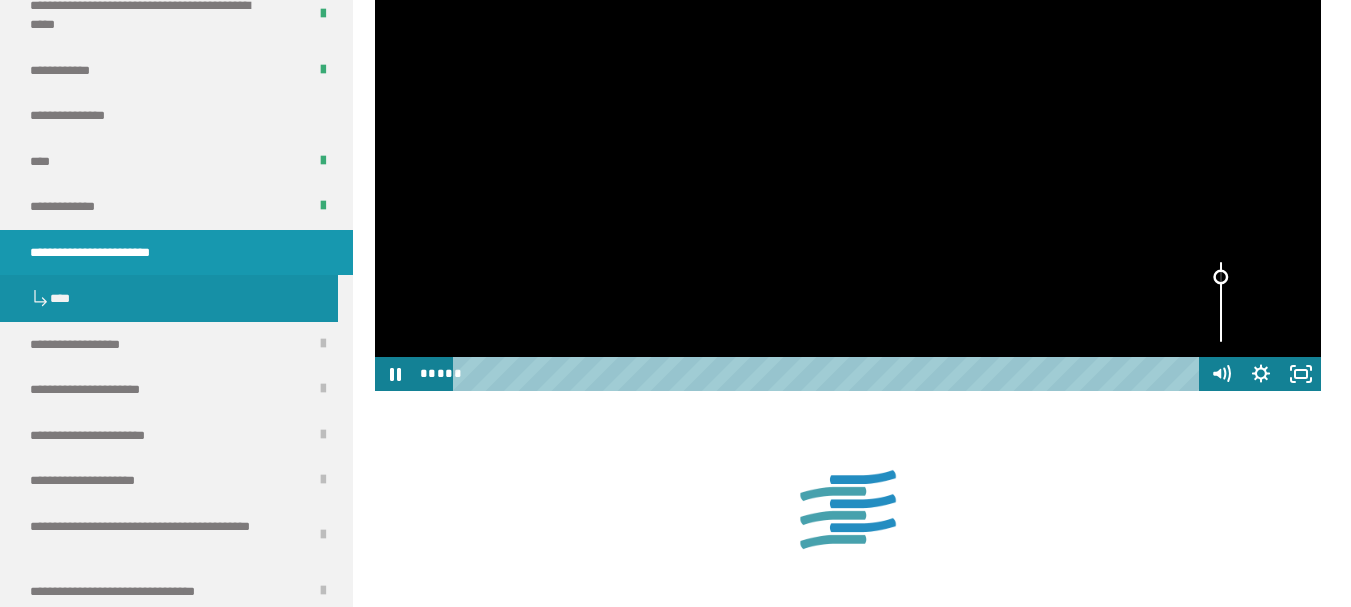 drag, startPoint x: 1221, startPoint y: 403, endPoint x: 1223, endPoint y: 340, distance: 63.03174 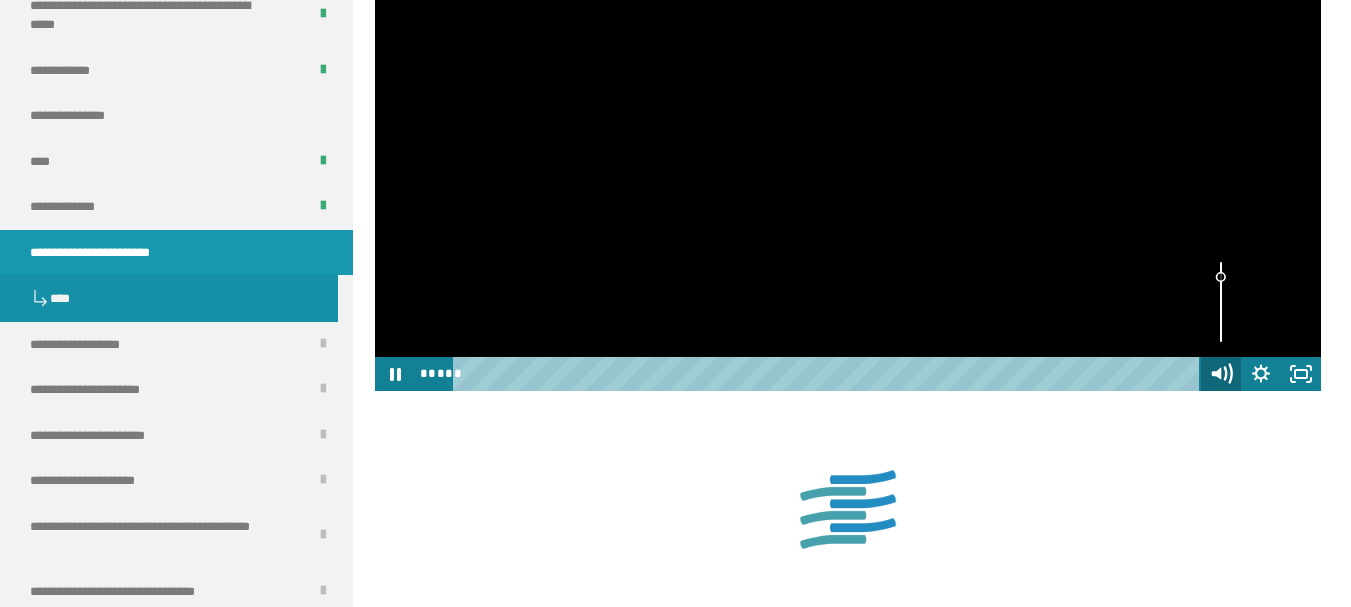 click 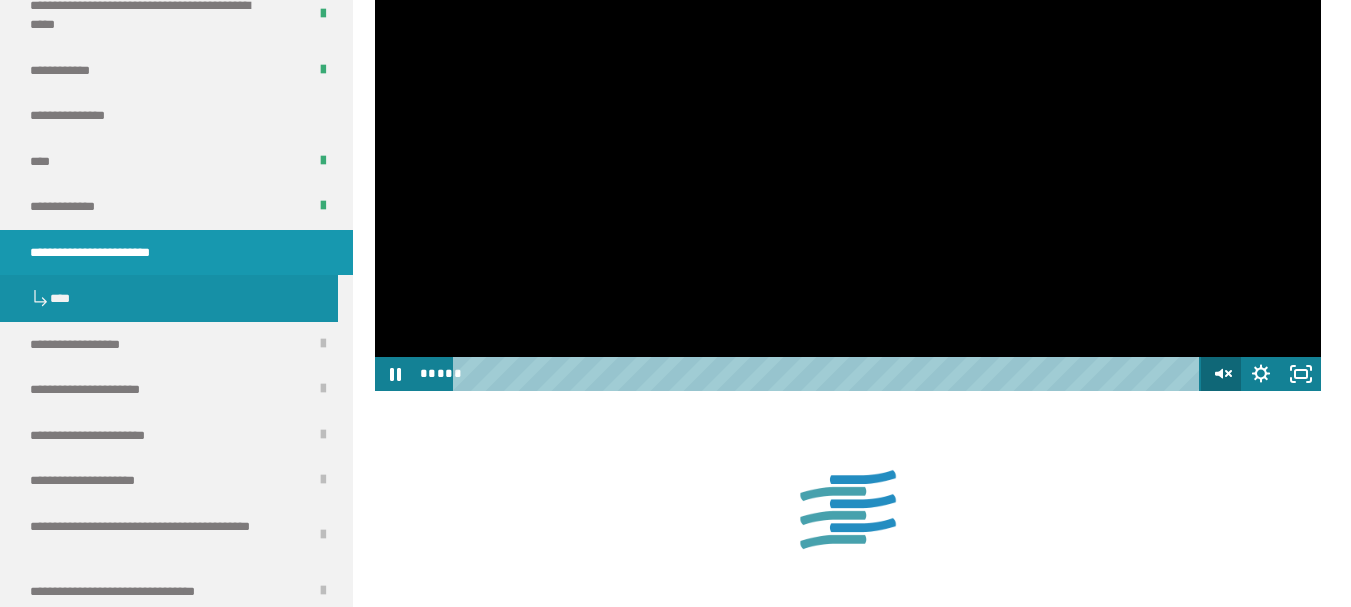 click 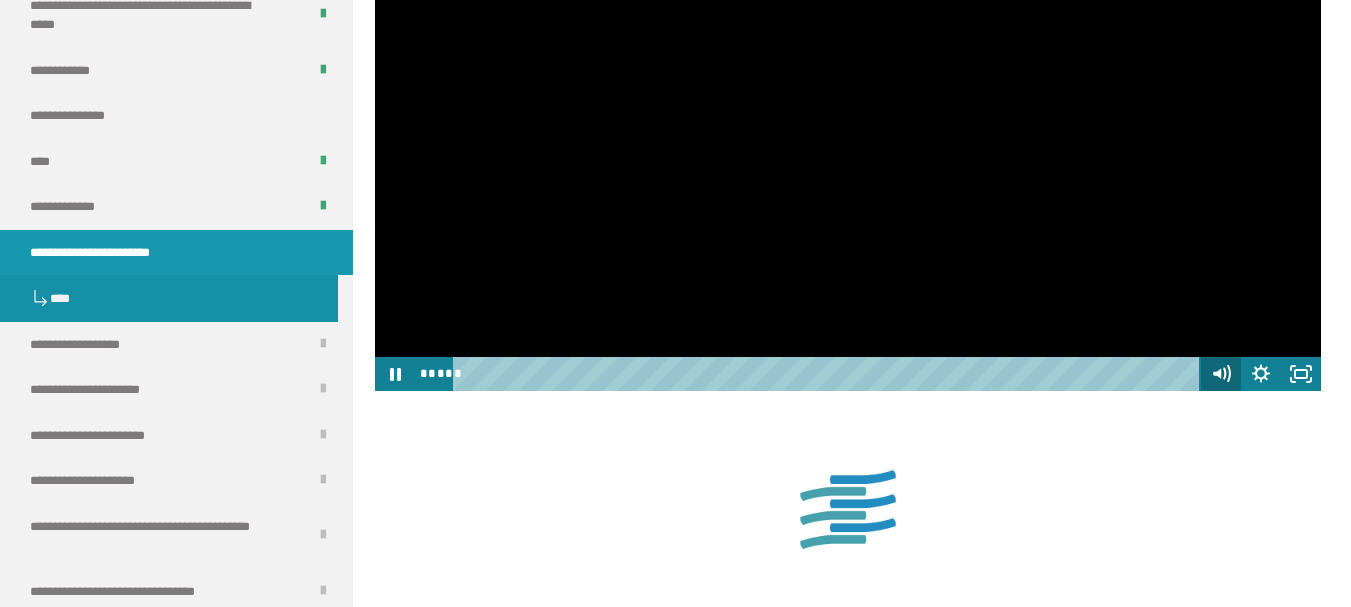click 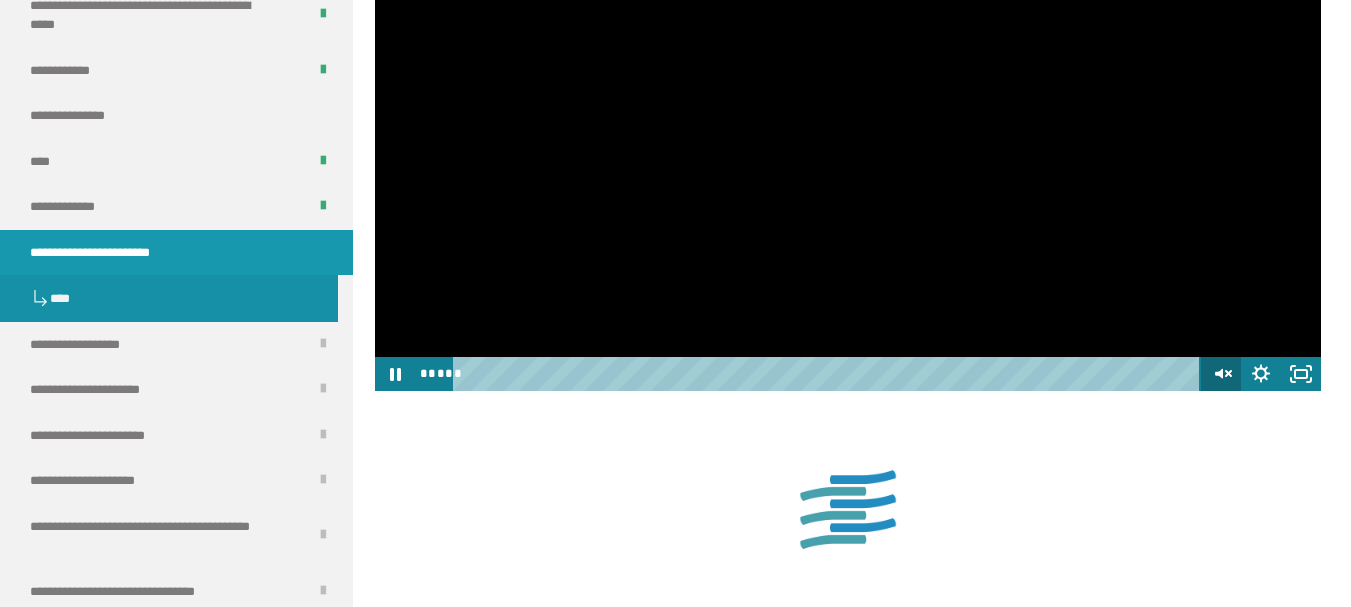click 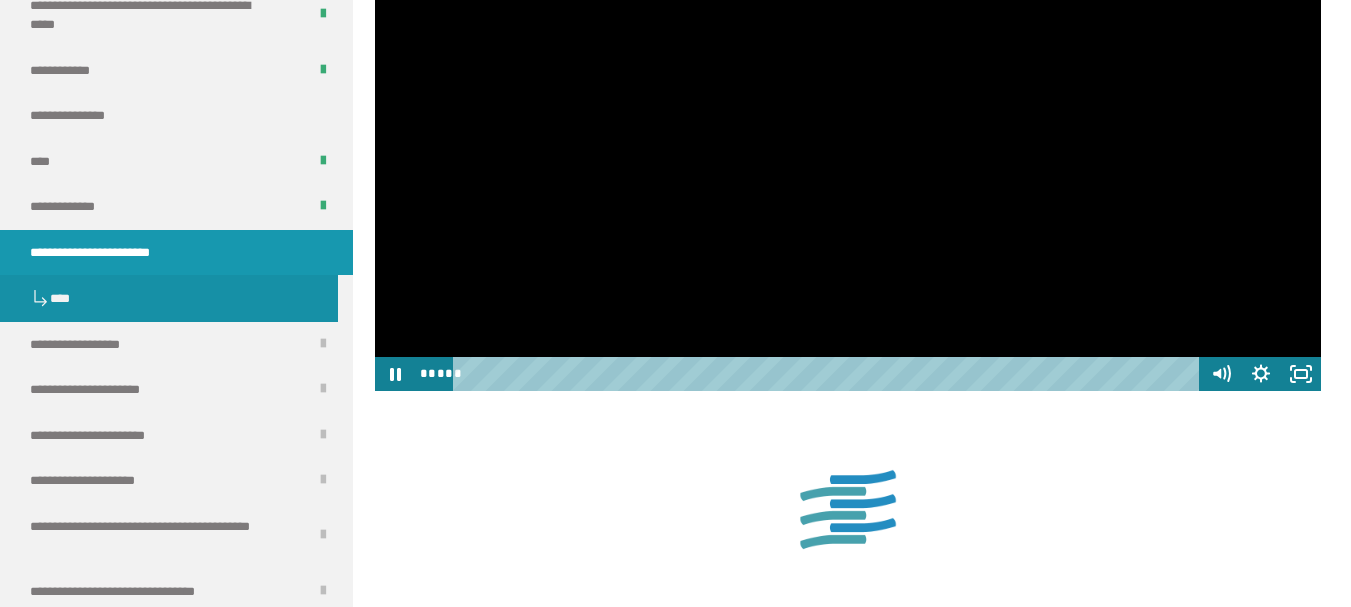 click at bounding box center (848, 125) 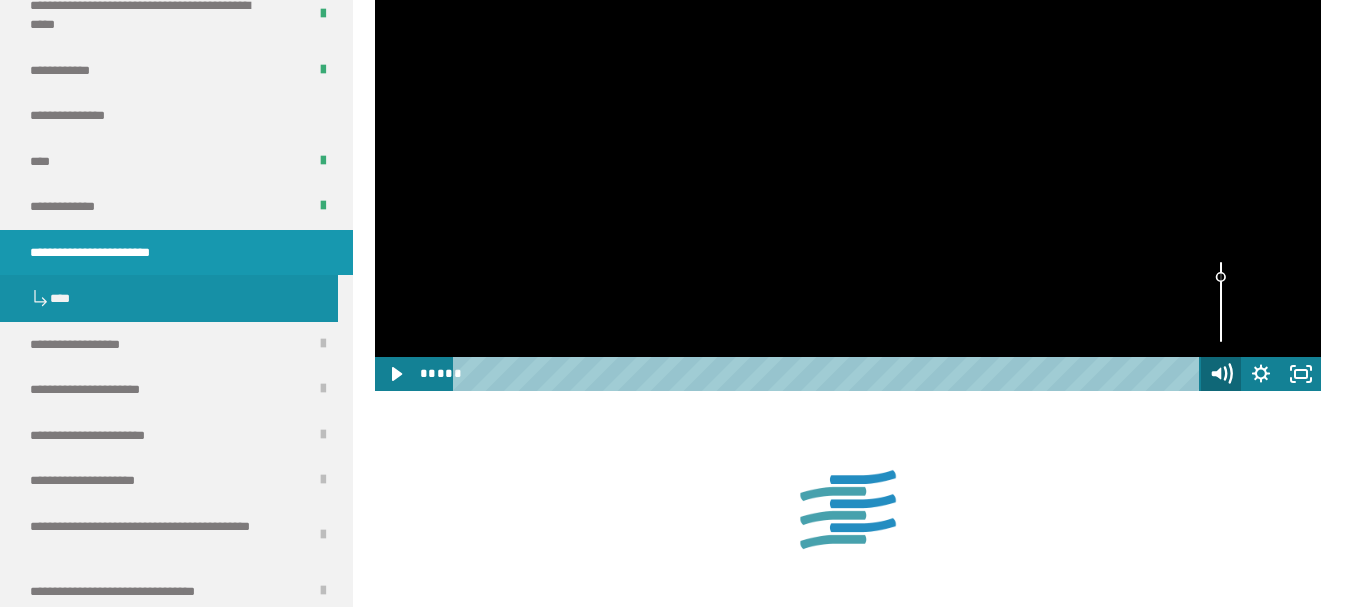 click 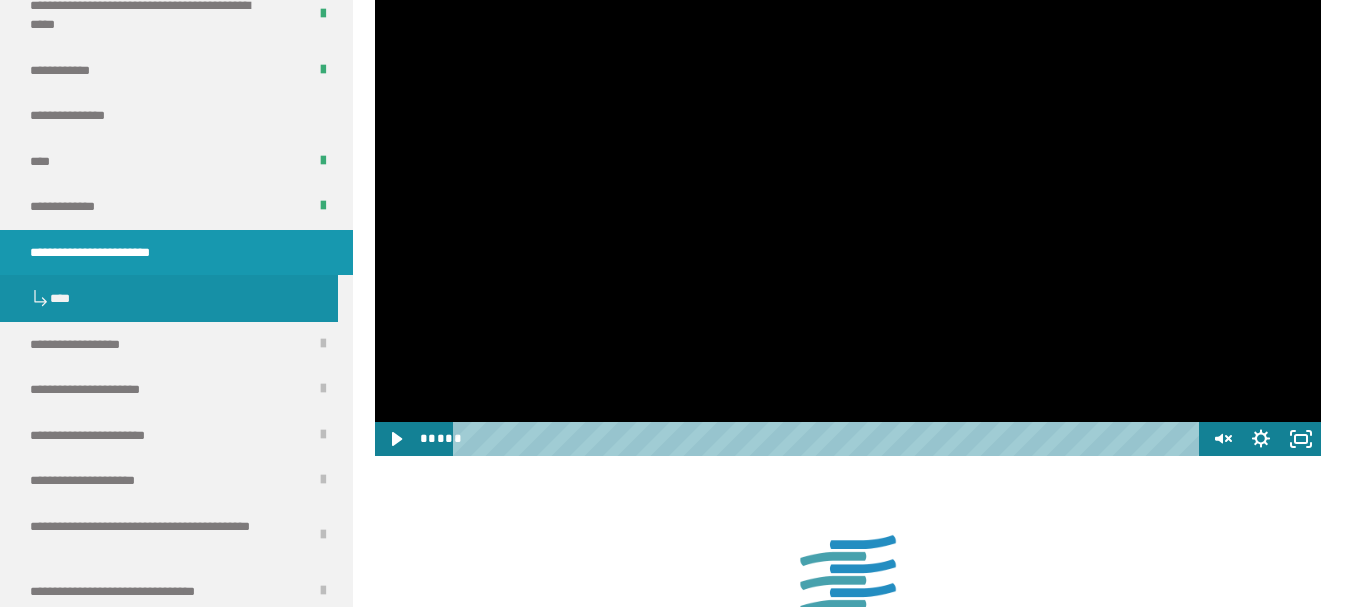 scroll, scrollTop: 1339, scrollLeft: 0, axis: vertical 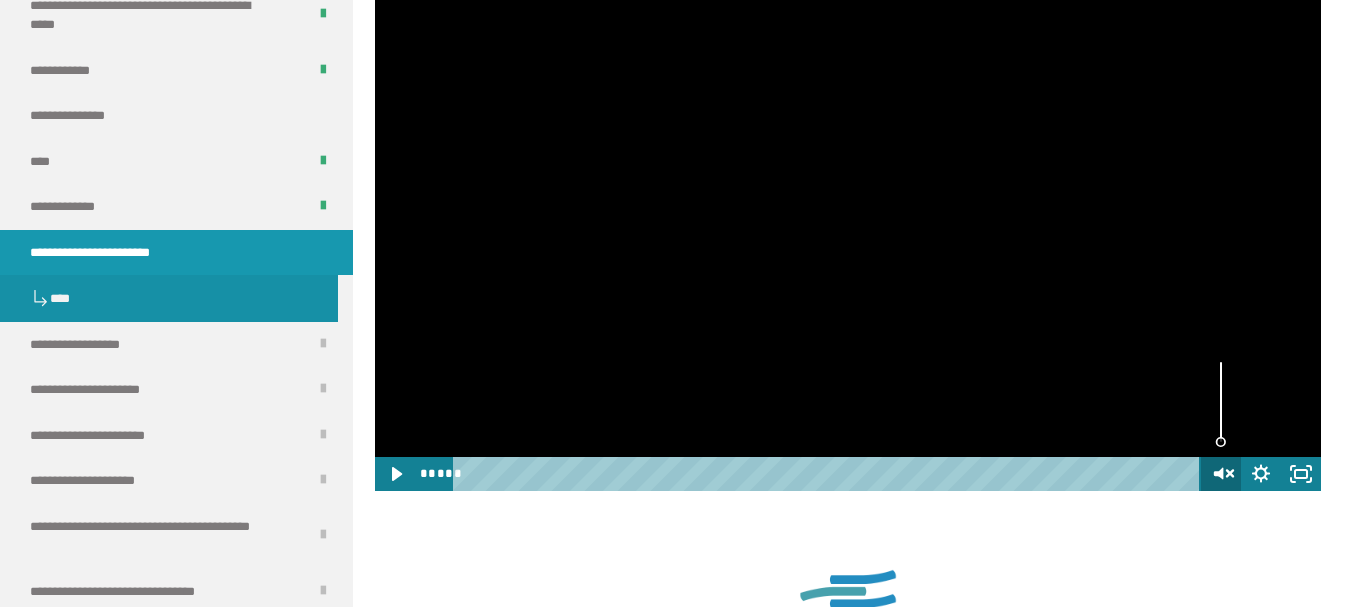 click 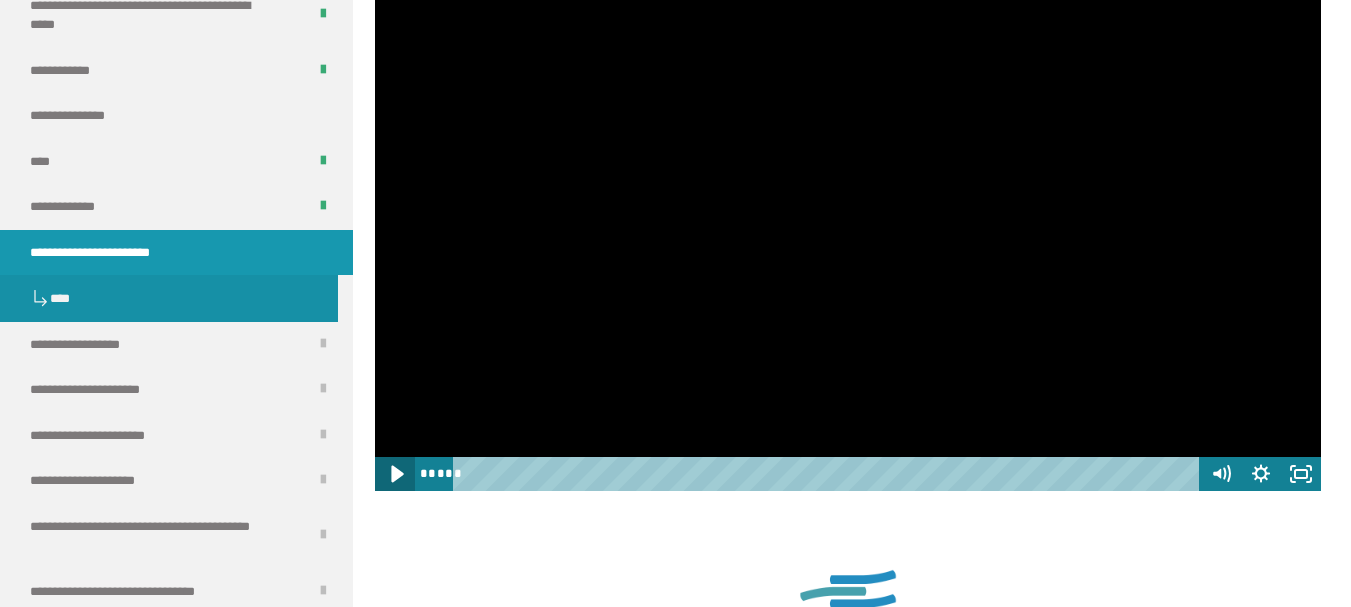 click 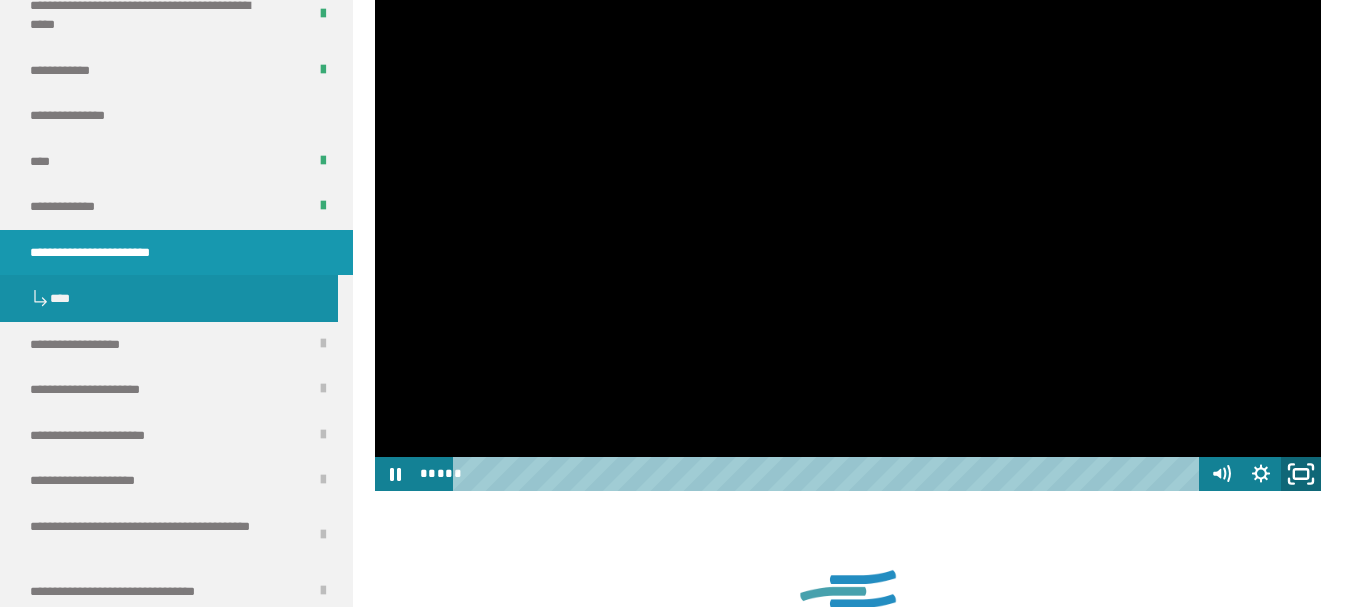 click 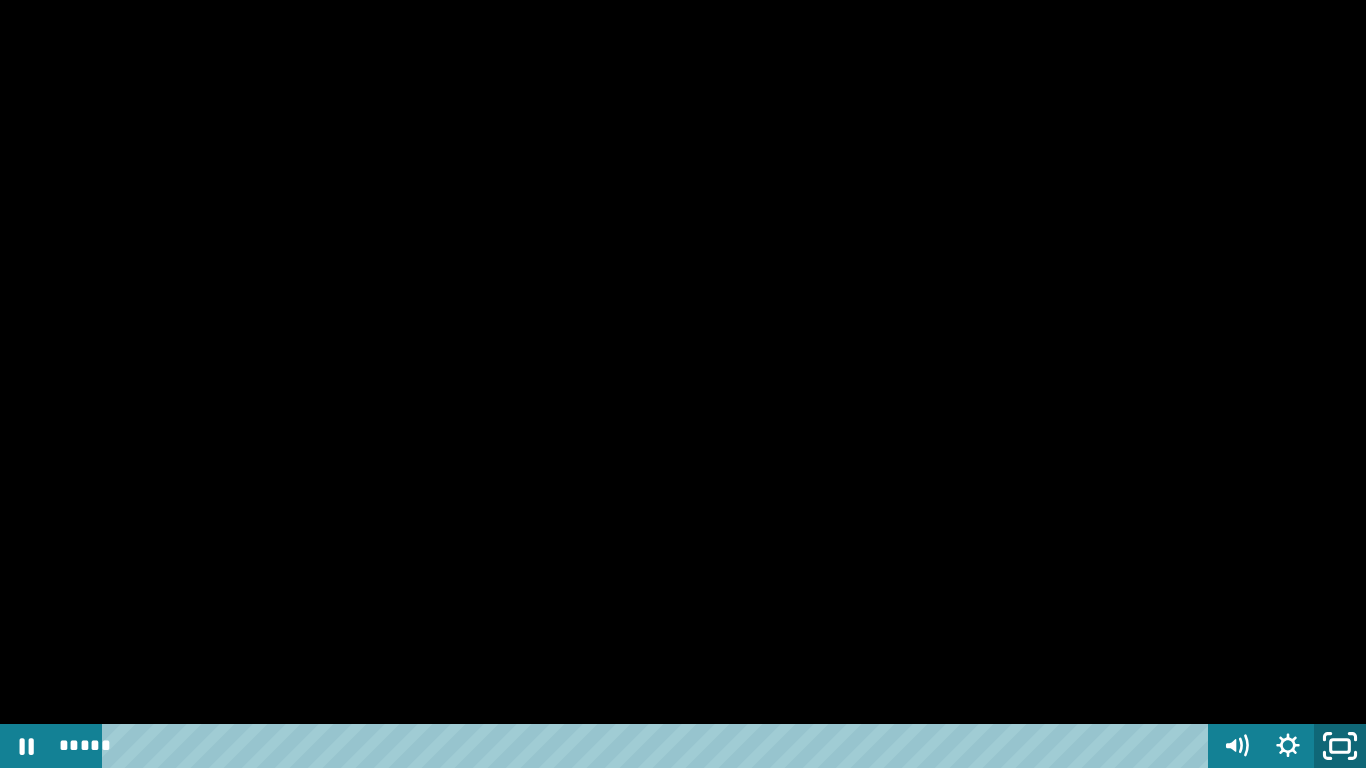 click 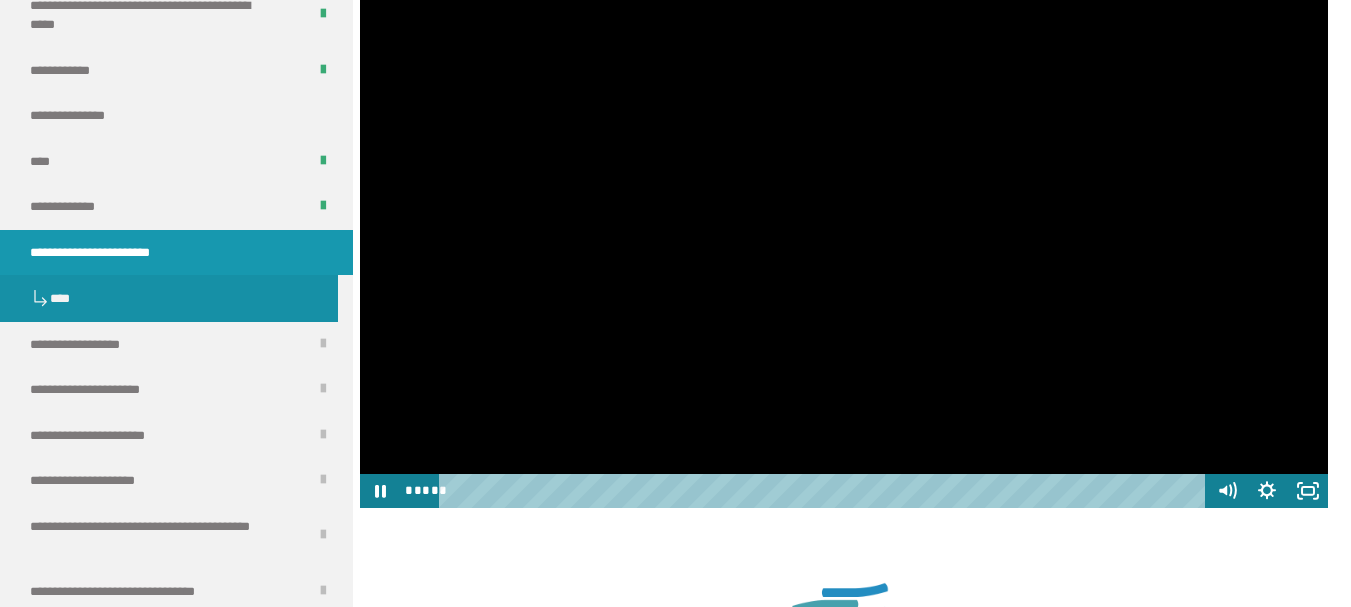click at bounding box center [844, 236] 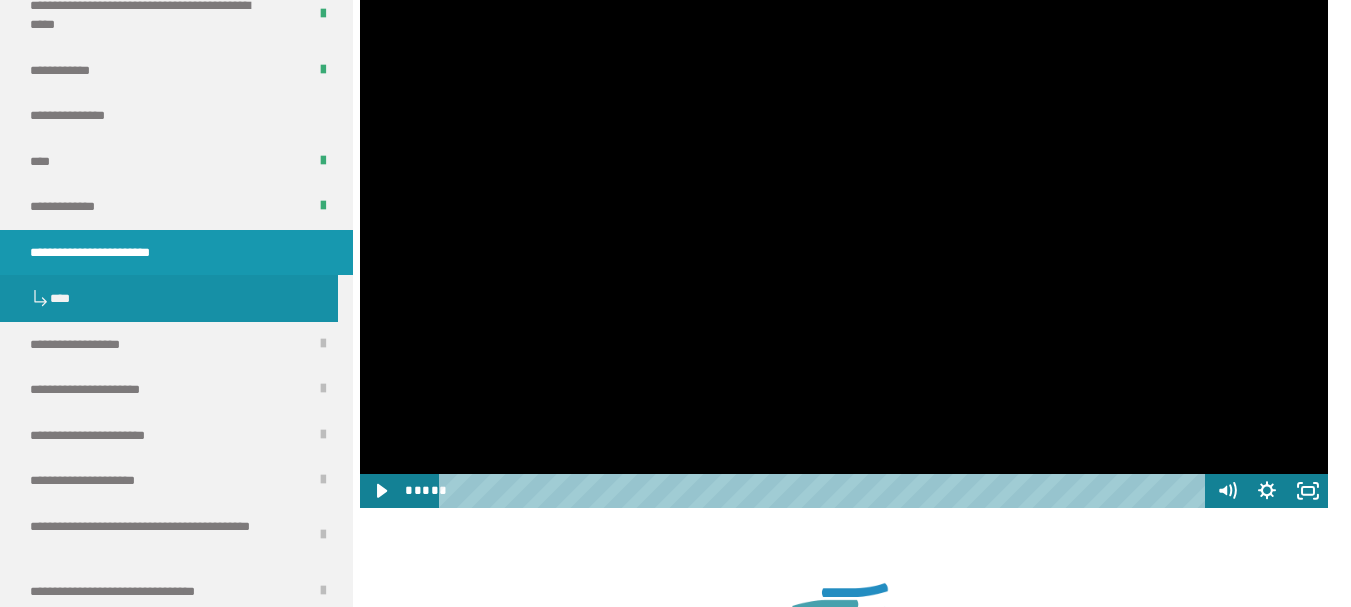 click at bounding box center [844, 236] 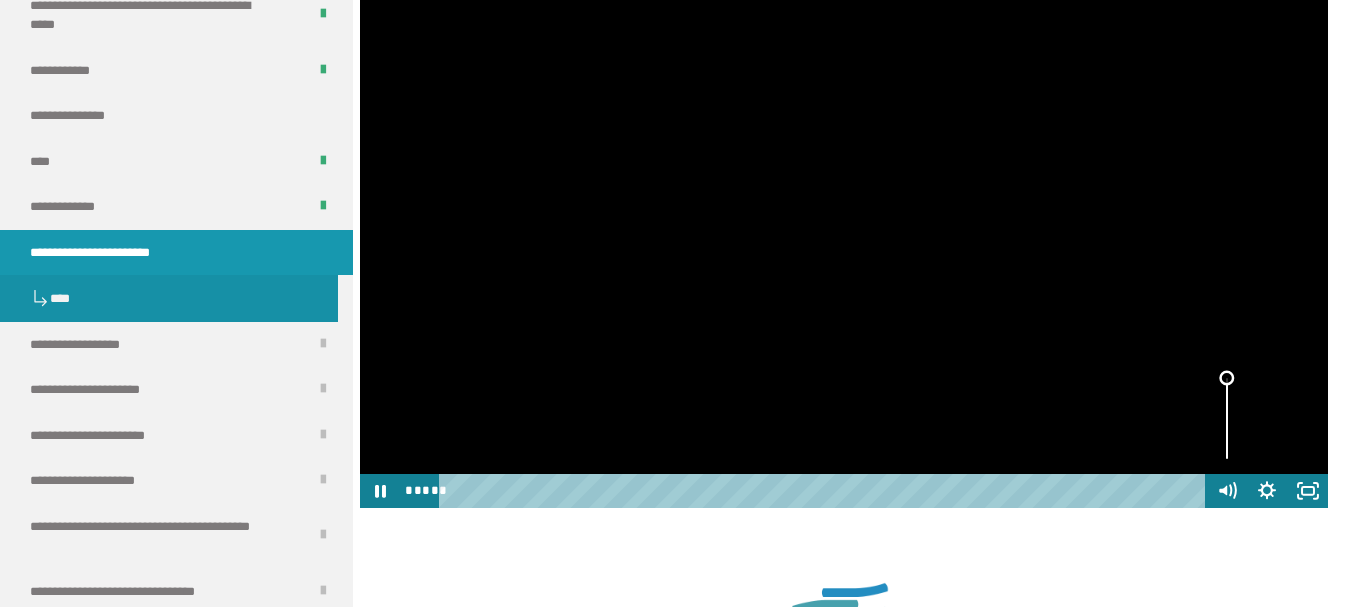 drag, startPoint x: 1223, startPoint y: 457, endPoint x: 1221, endPoint y: 439, distance: 18.110771 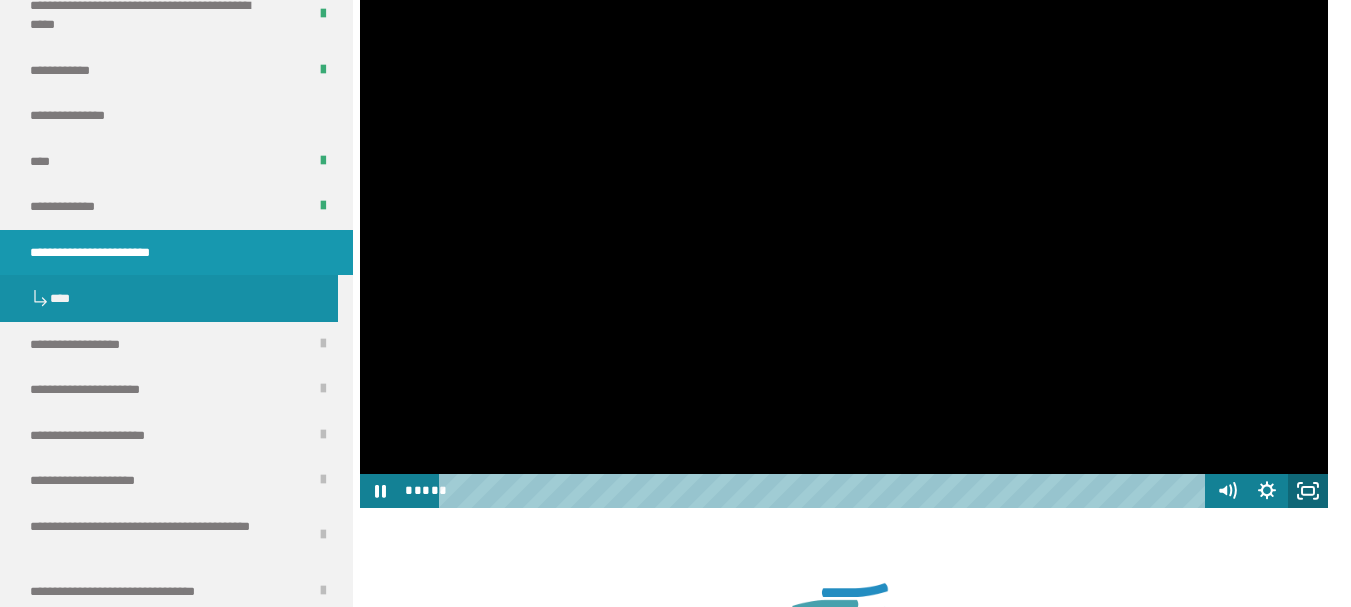 click 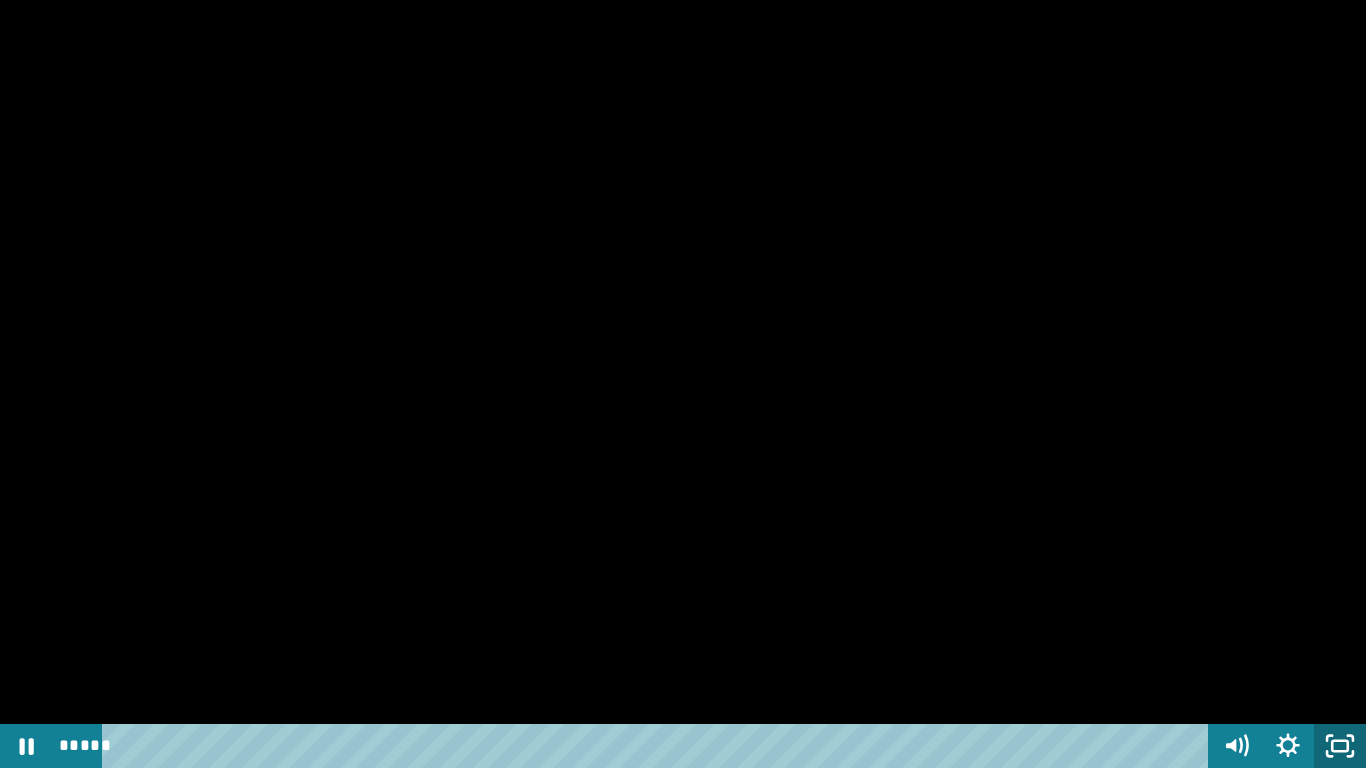 click 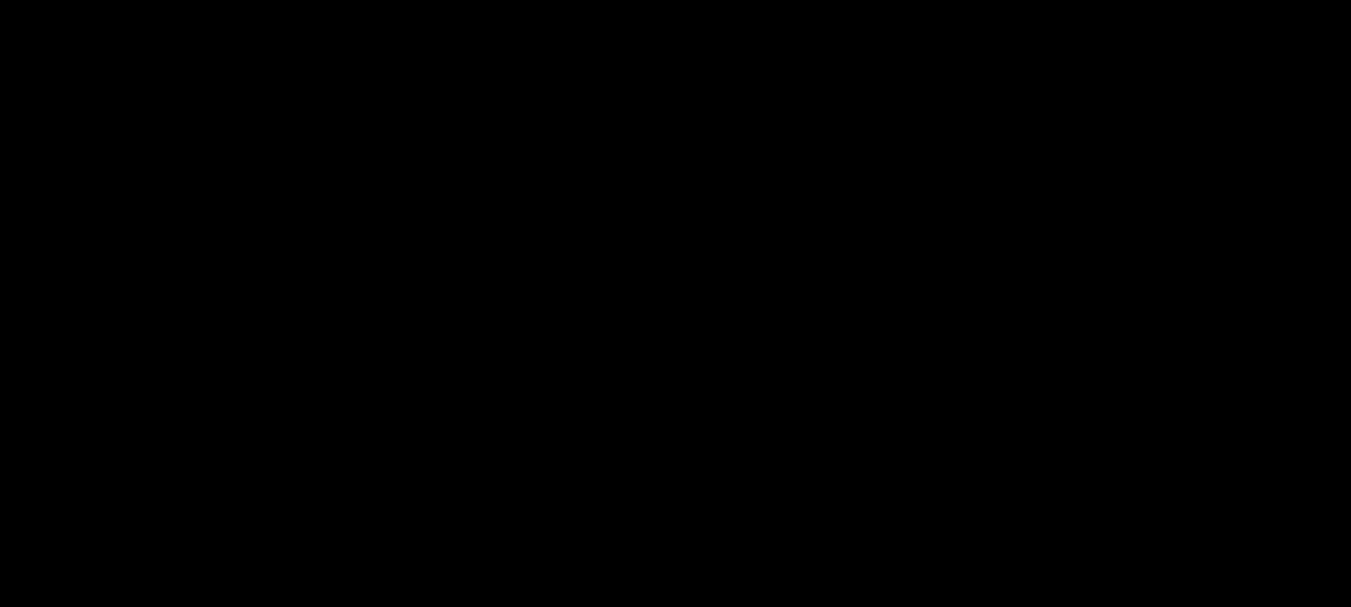 scroll, scrollTop: 1439, scrollLeft: 0, axis: vertical 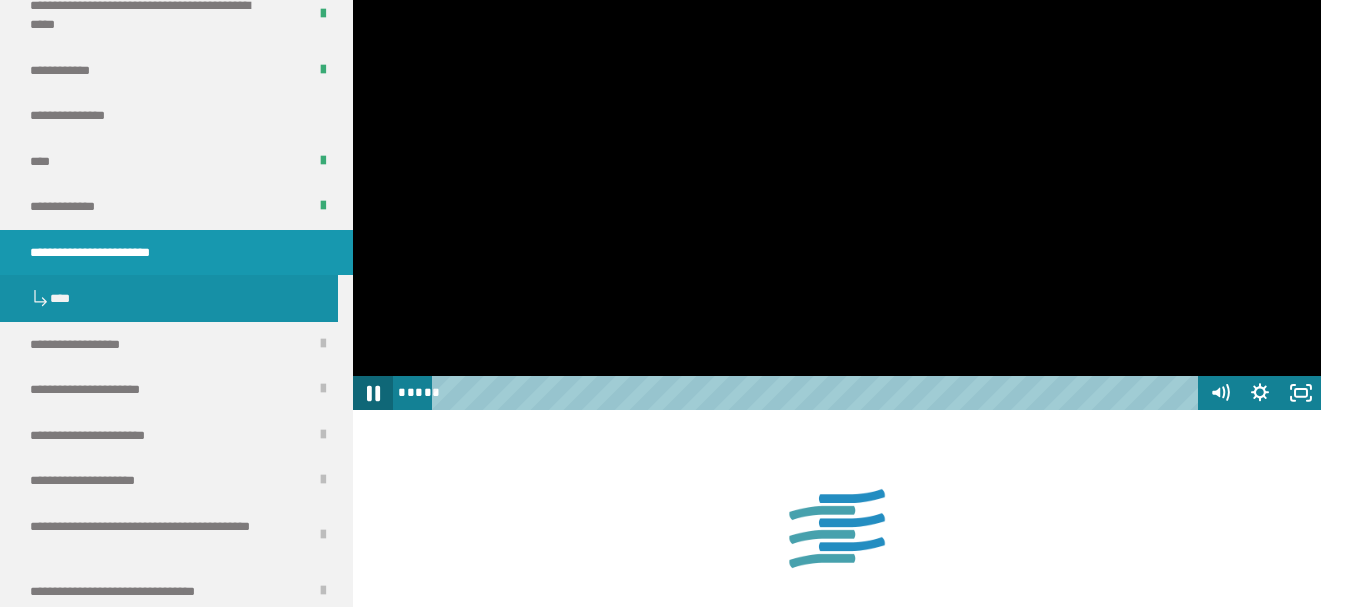 click 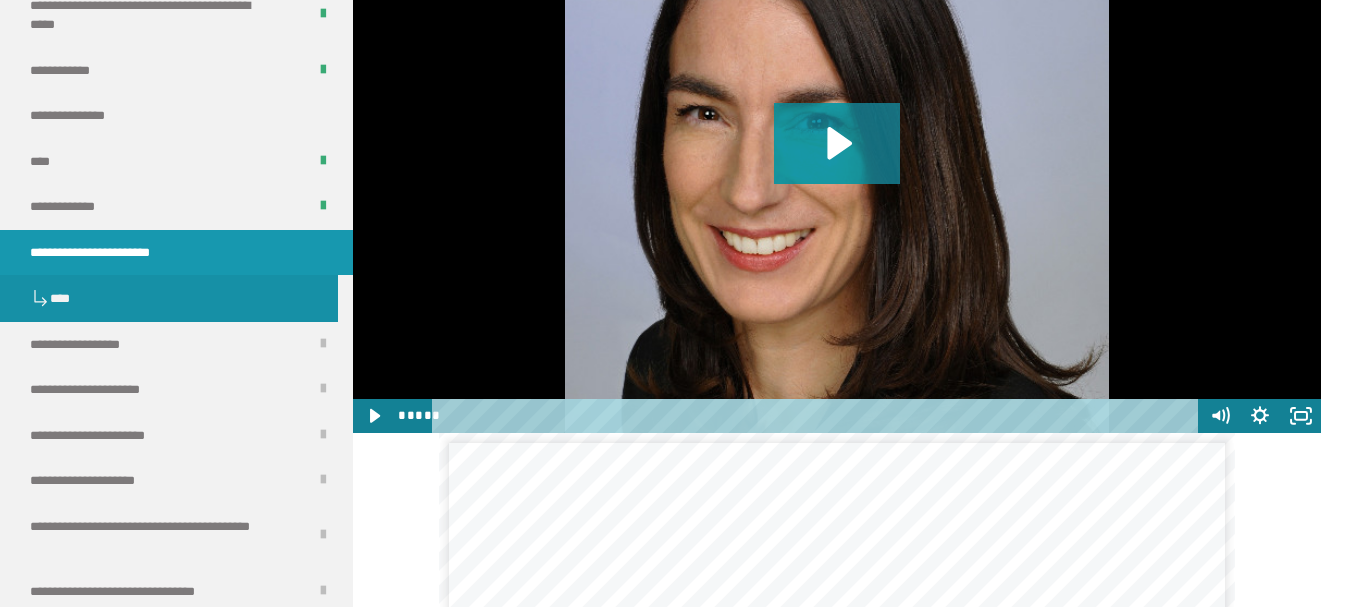 scroll, scrollTop: 2339, scrollLeft: 0, axis: vertical 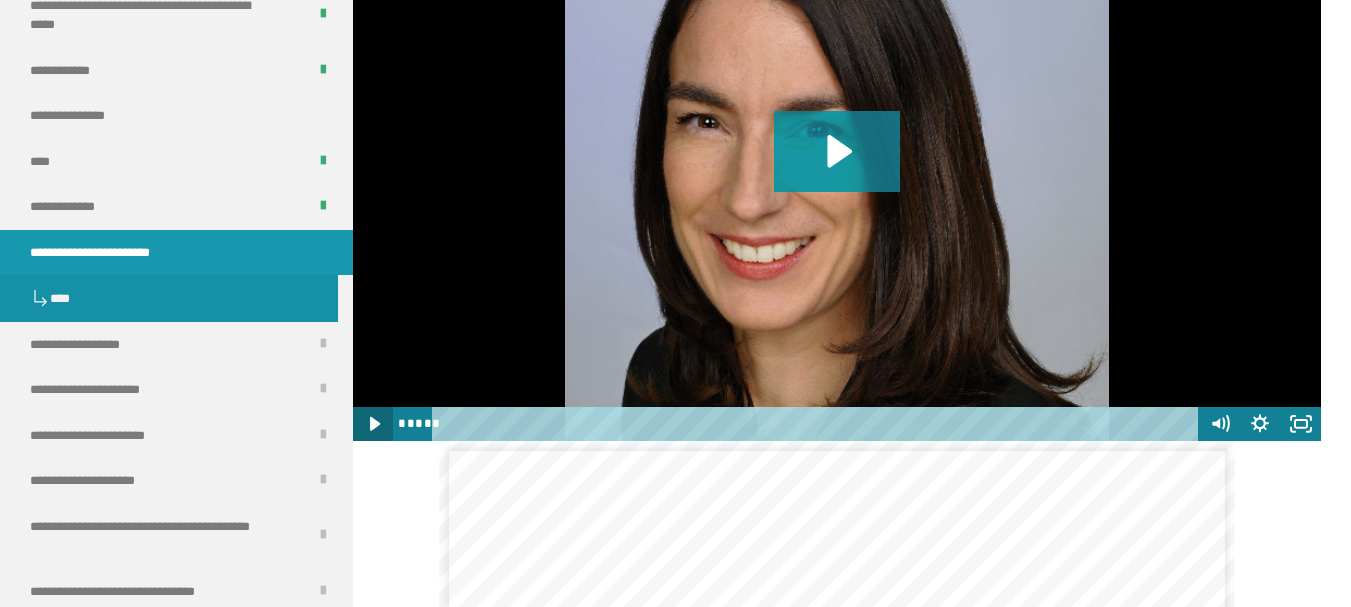drag, startPoint x: 380, startPoint y: 564, endPoint x: 374, endPoint y: 554, distance: 11.661903 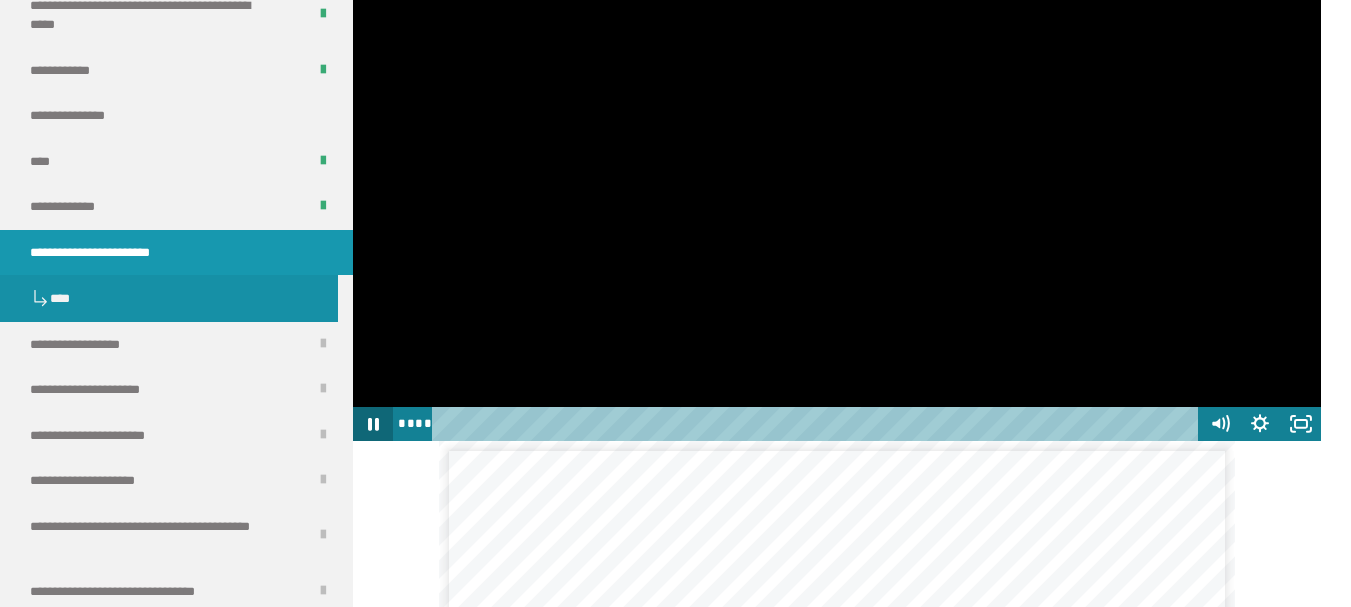 click 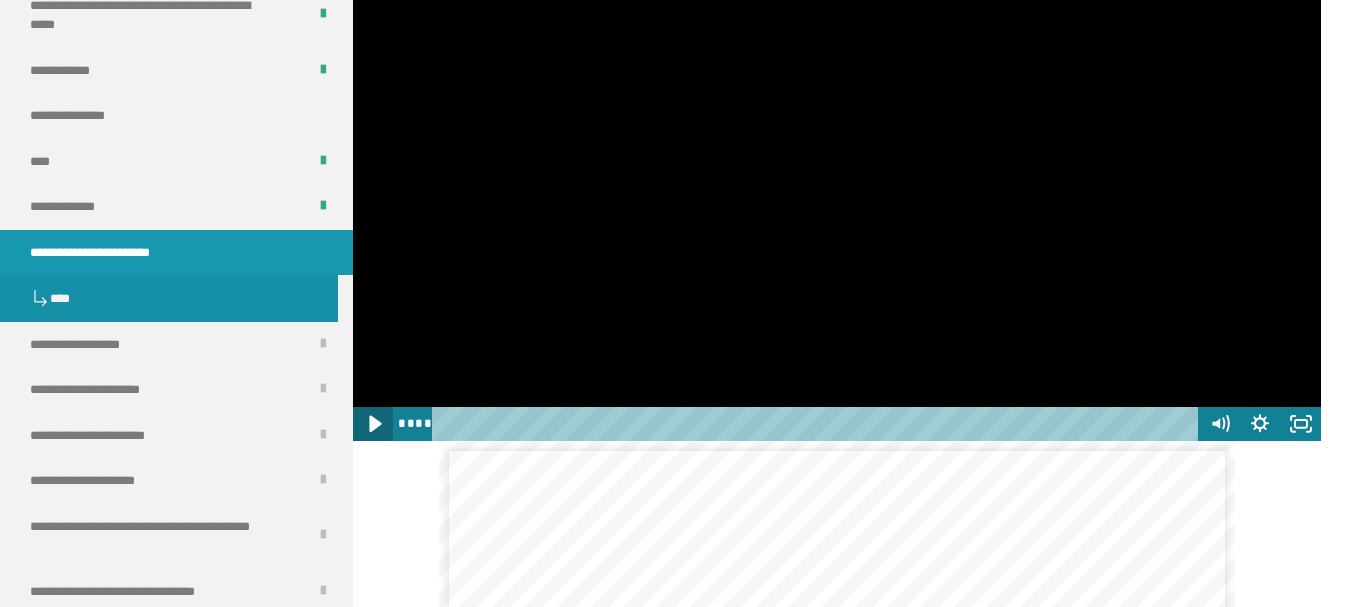 click 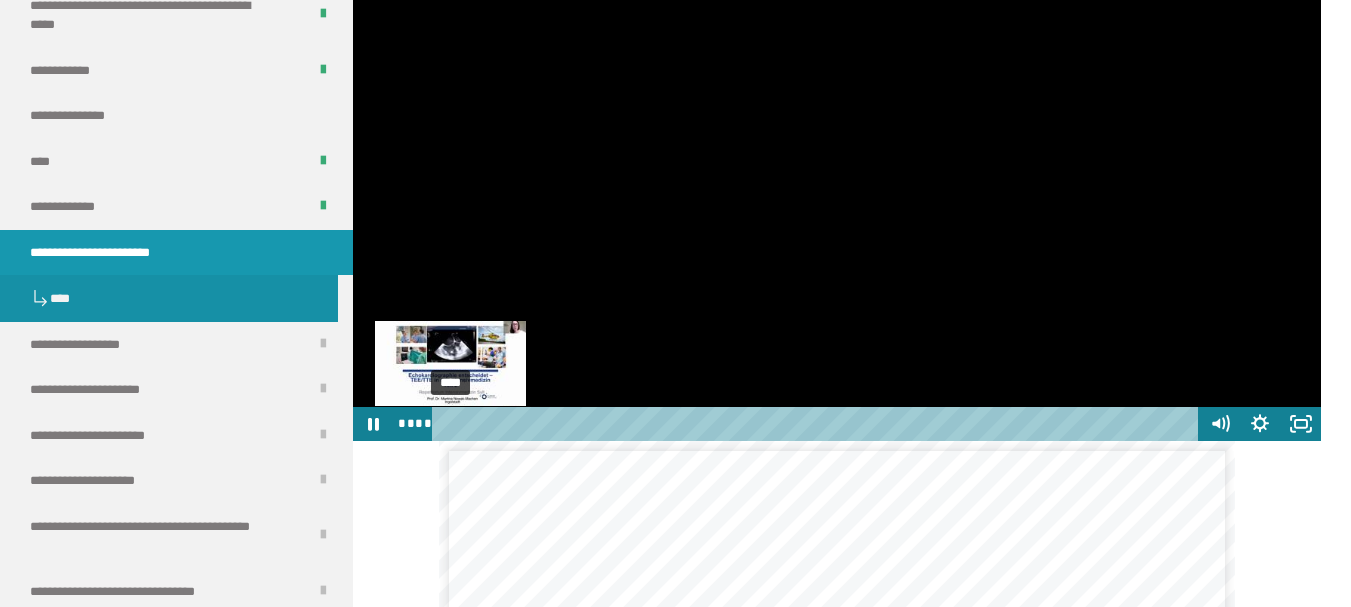 click at bounding box center (449, 423) 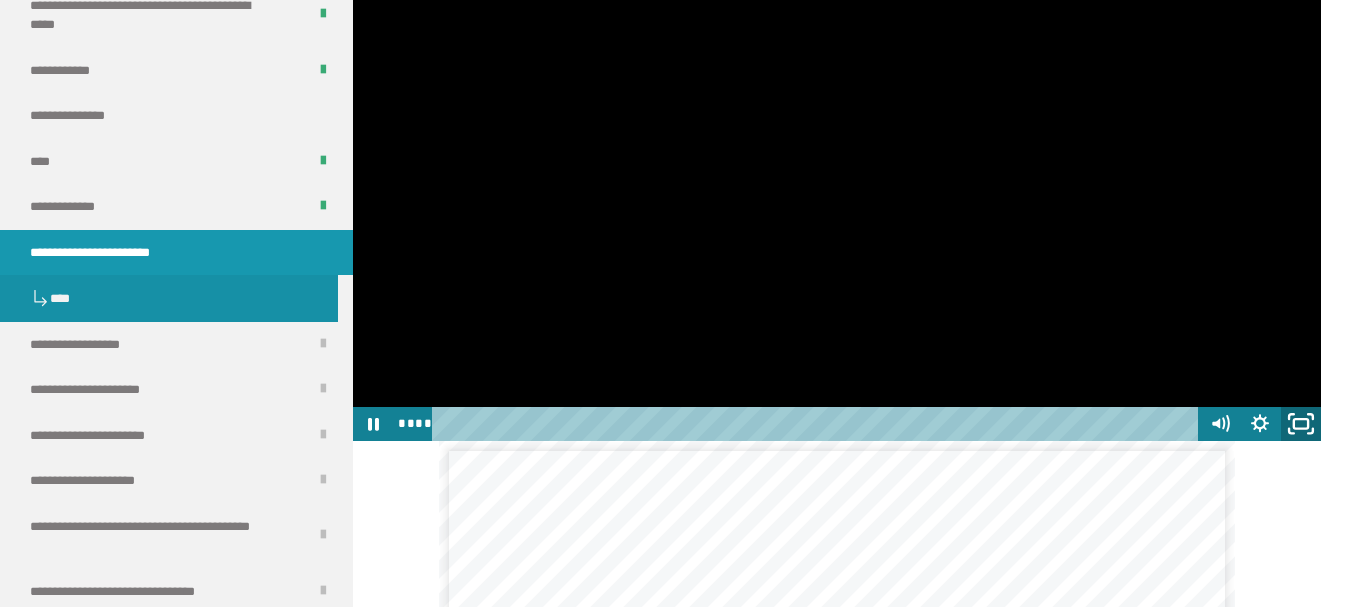 click 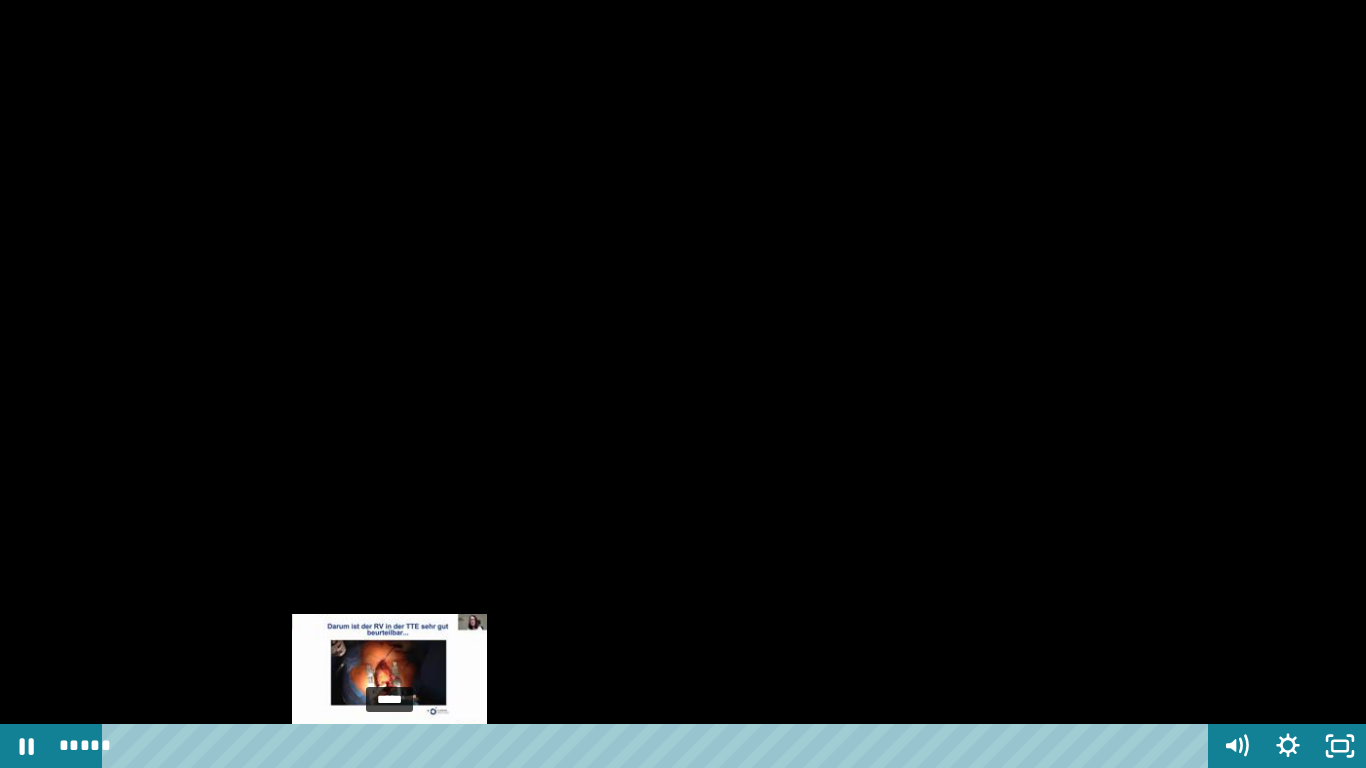 click on "*****" at bounding box center [659, 746] 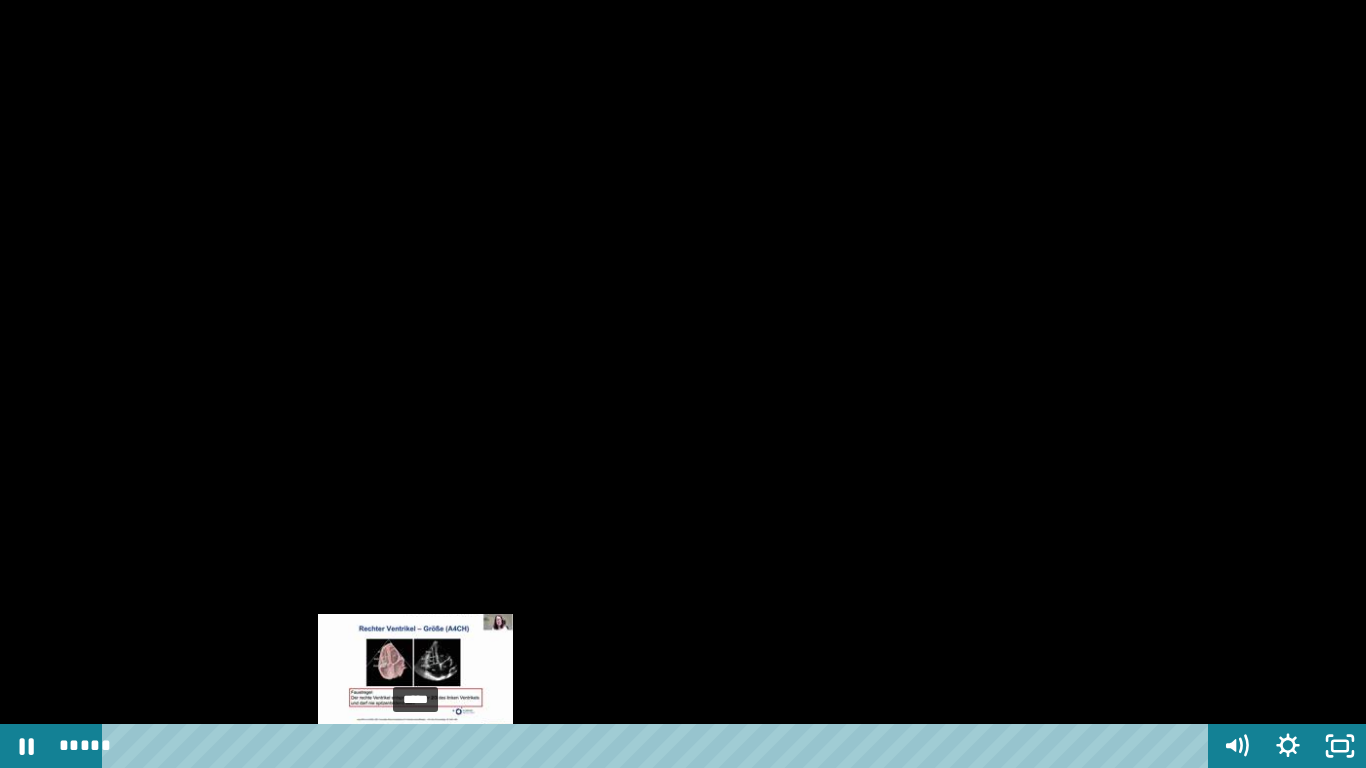 click on "*****" at bounding box center (659, 746) 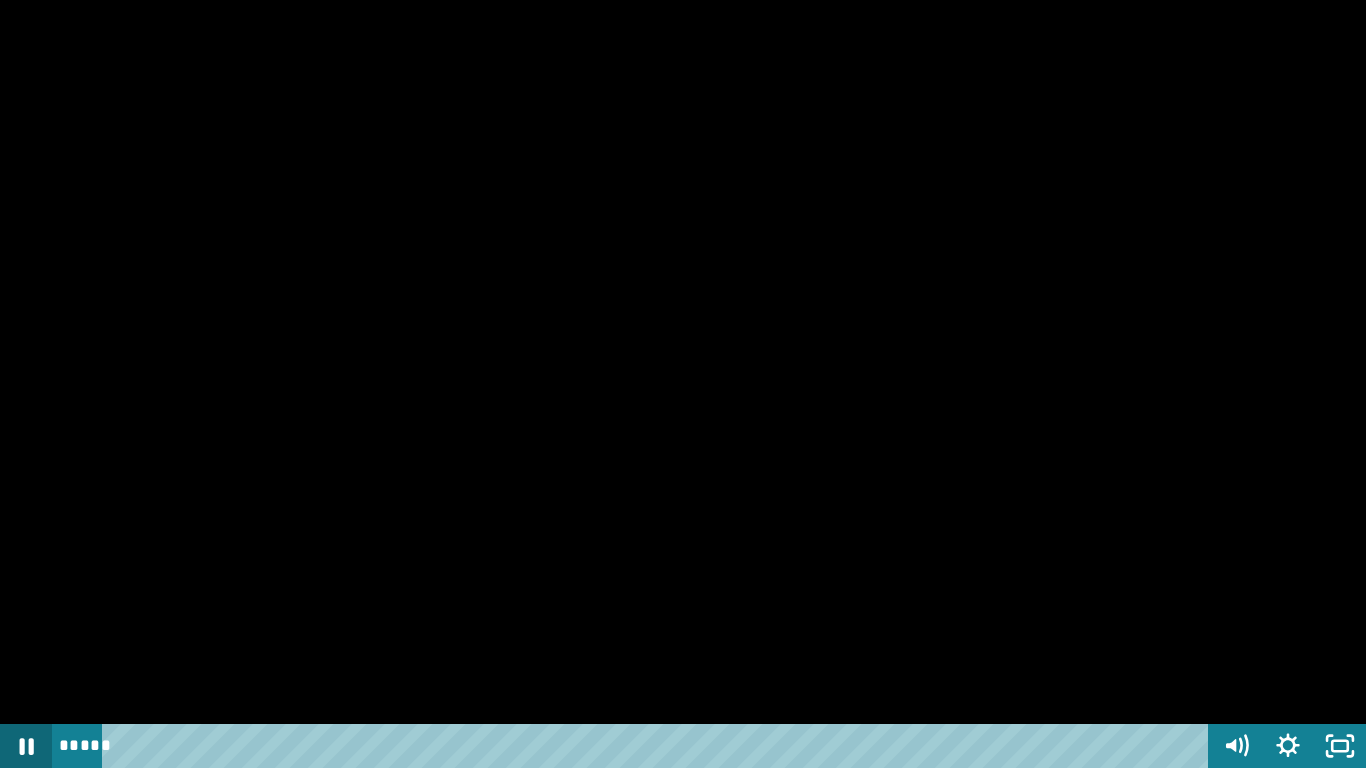 click 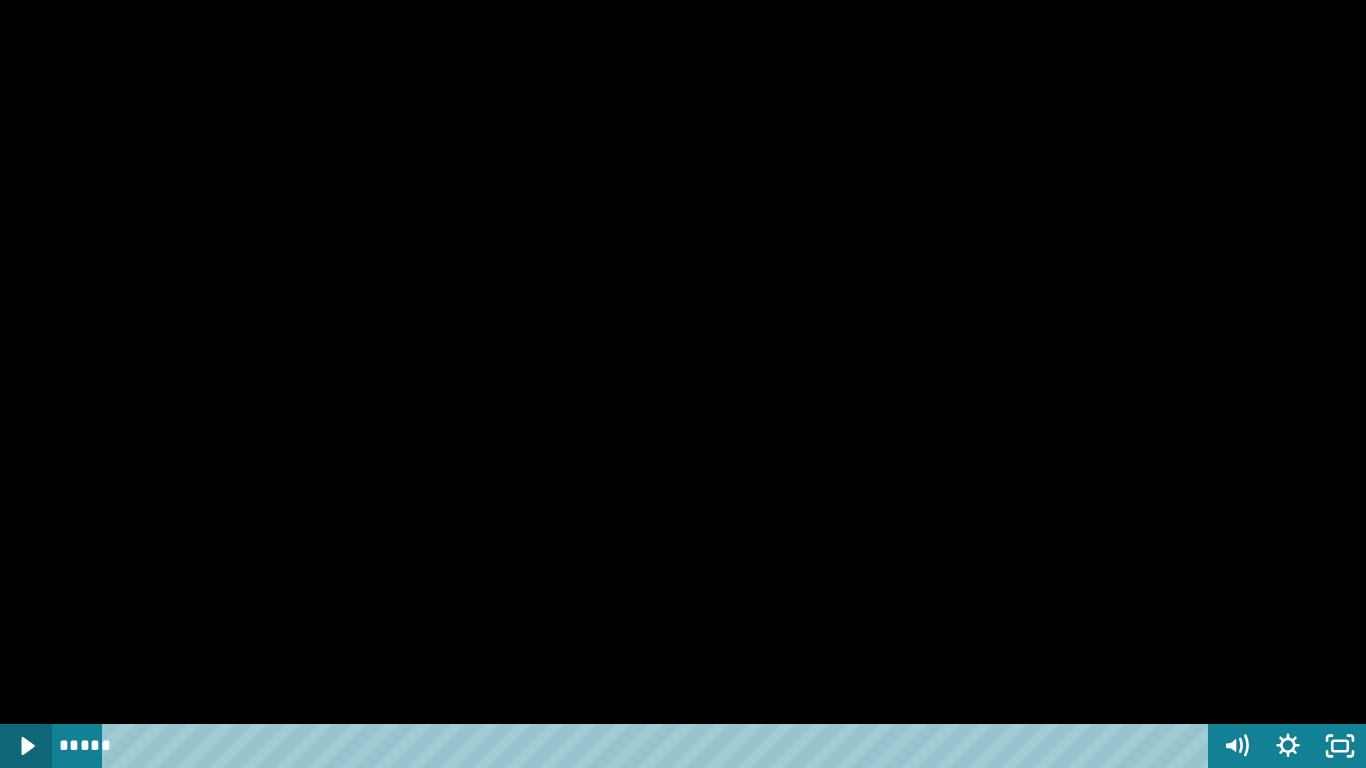 type 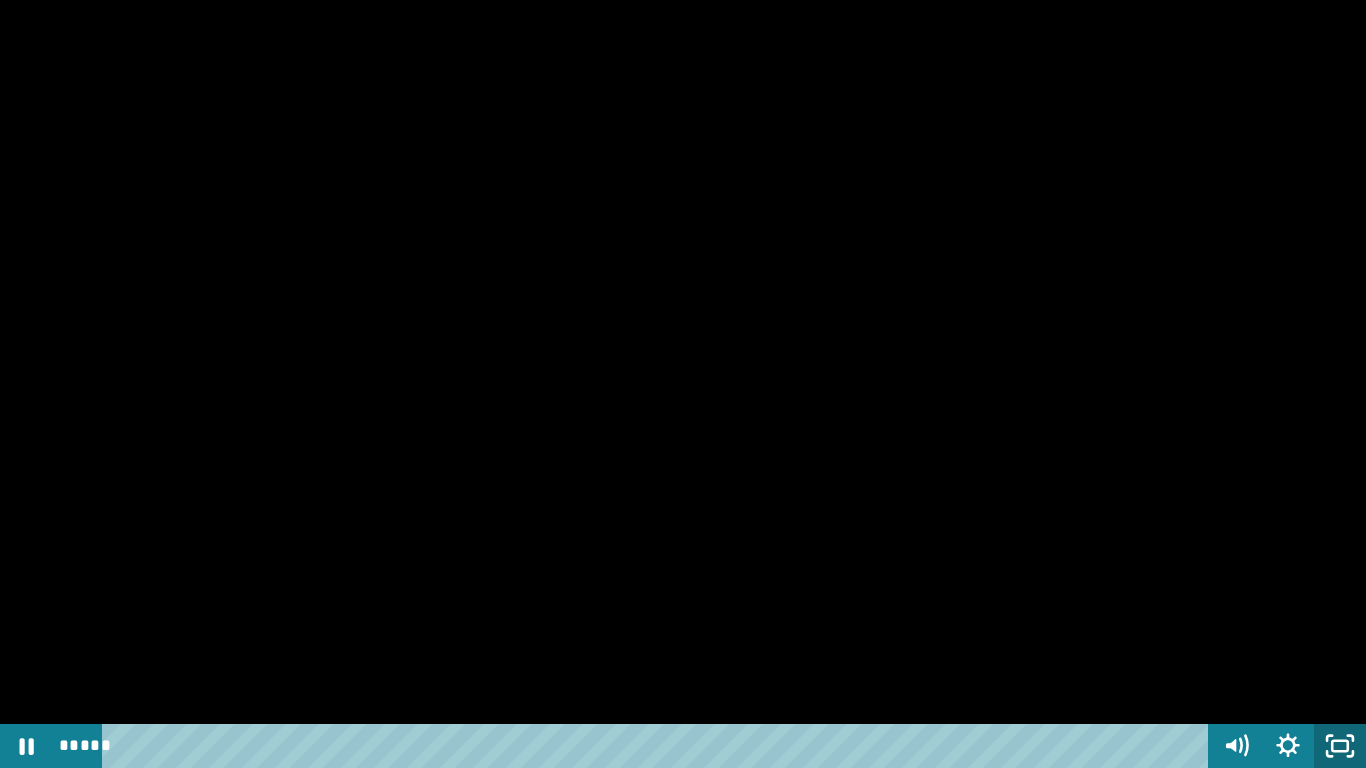click 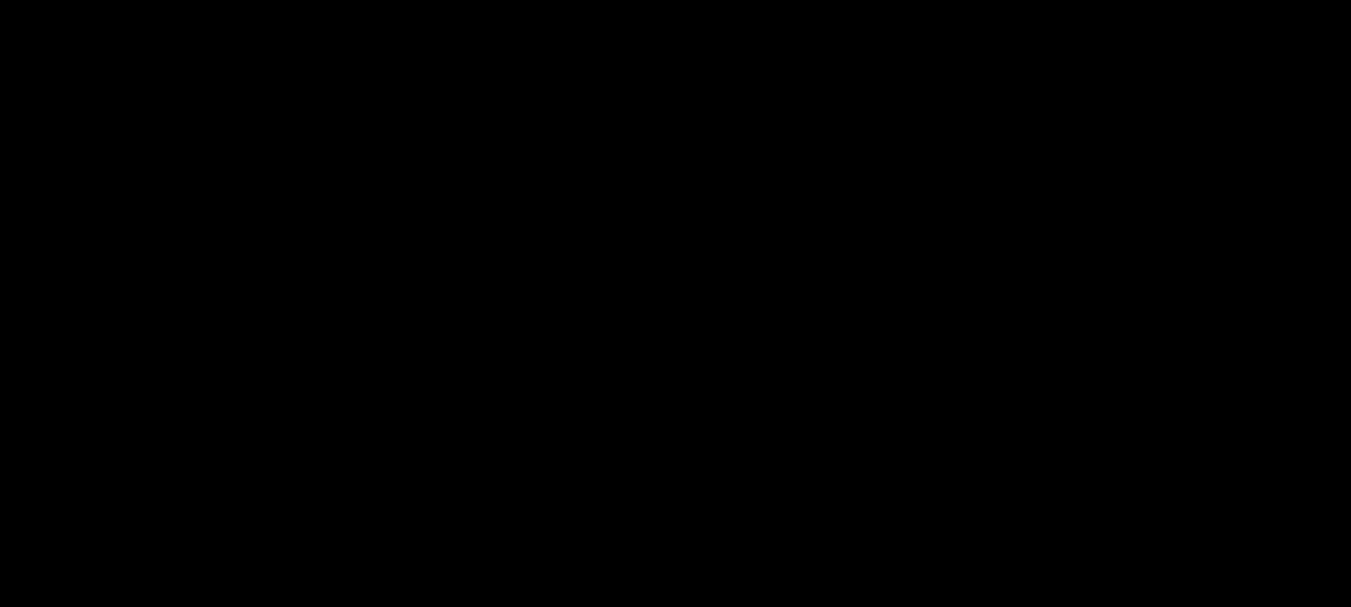 scroll, scrollTop: 3139, scrollLeft: 0, axis: vertical 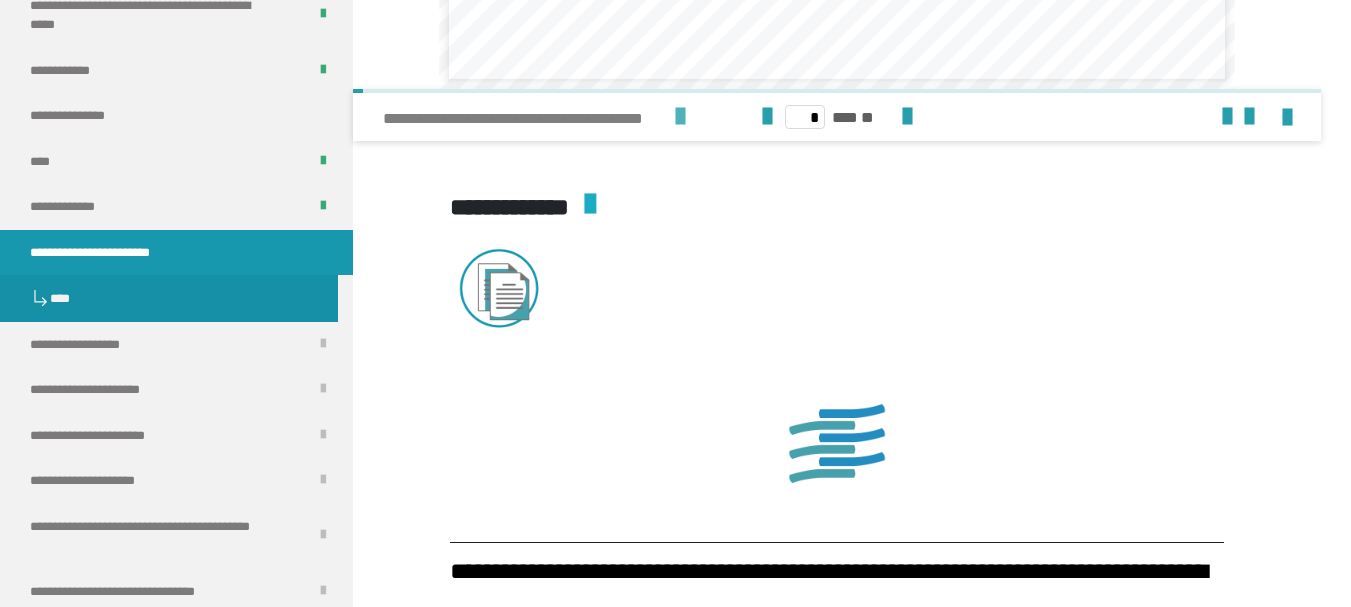 click at bounding box center [680, 117] 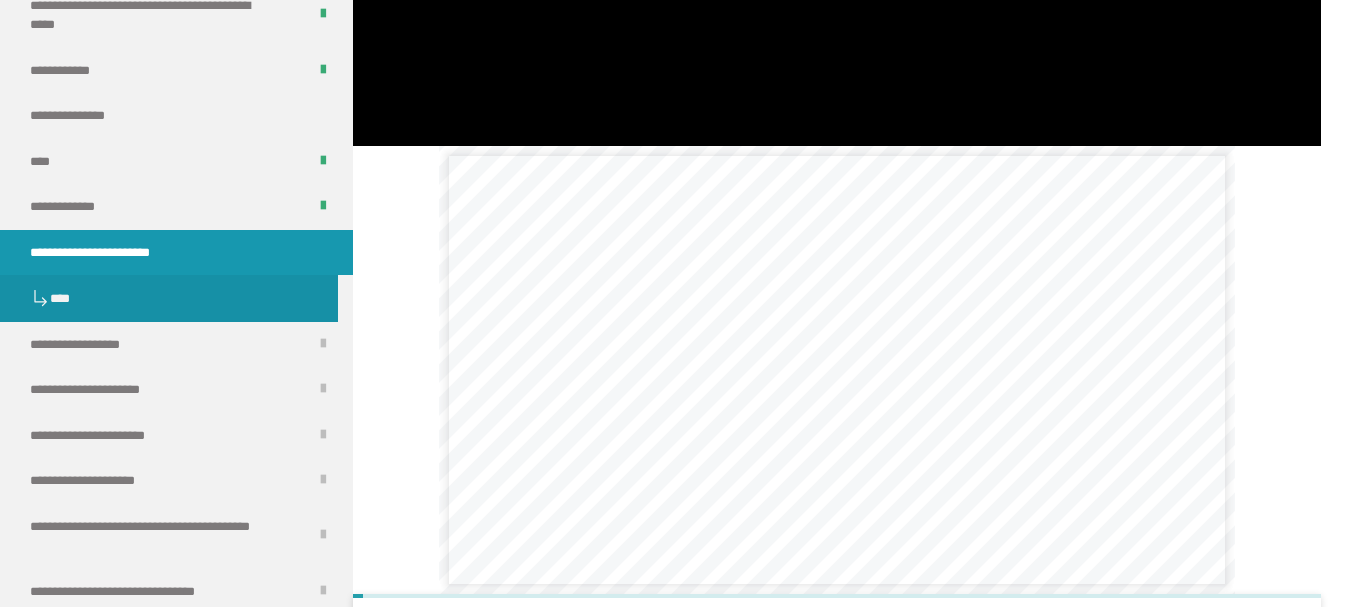 scroll, scrollTop: 2639, scrollLeft: 0, axis: vertical 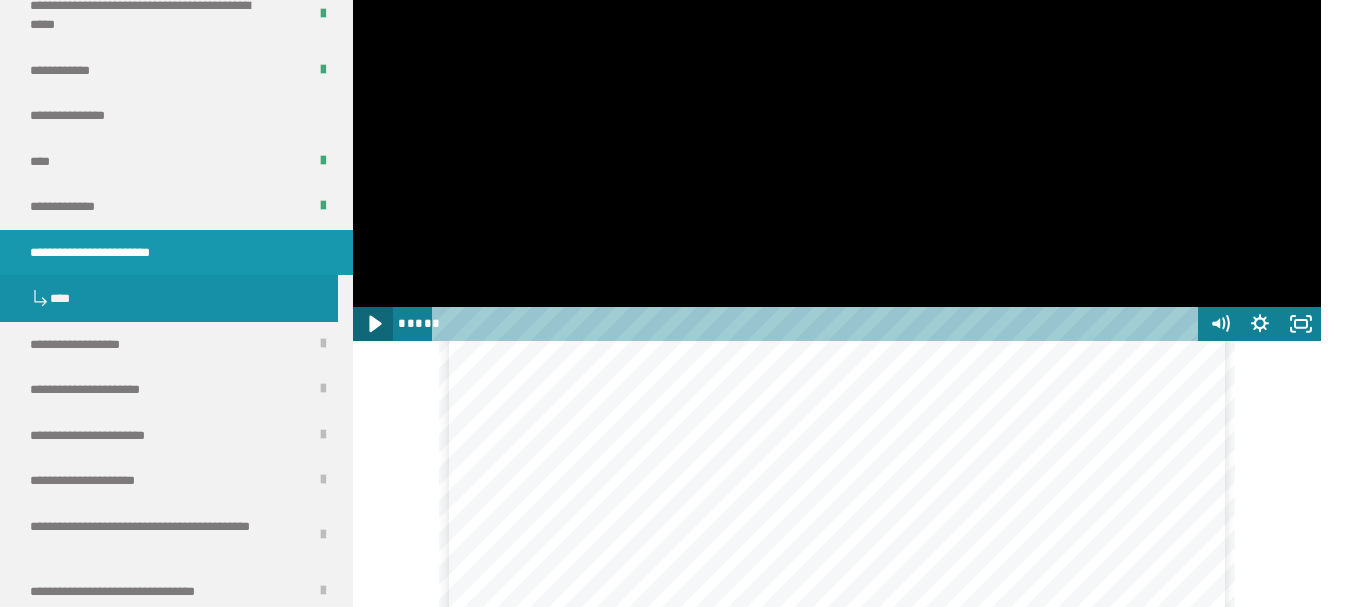 click 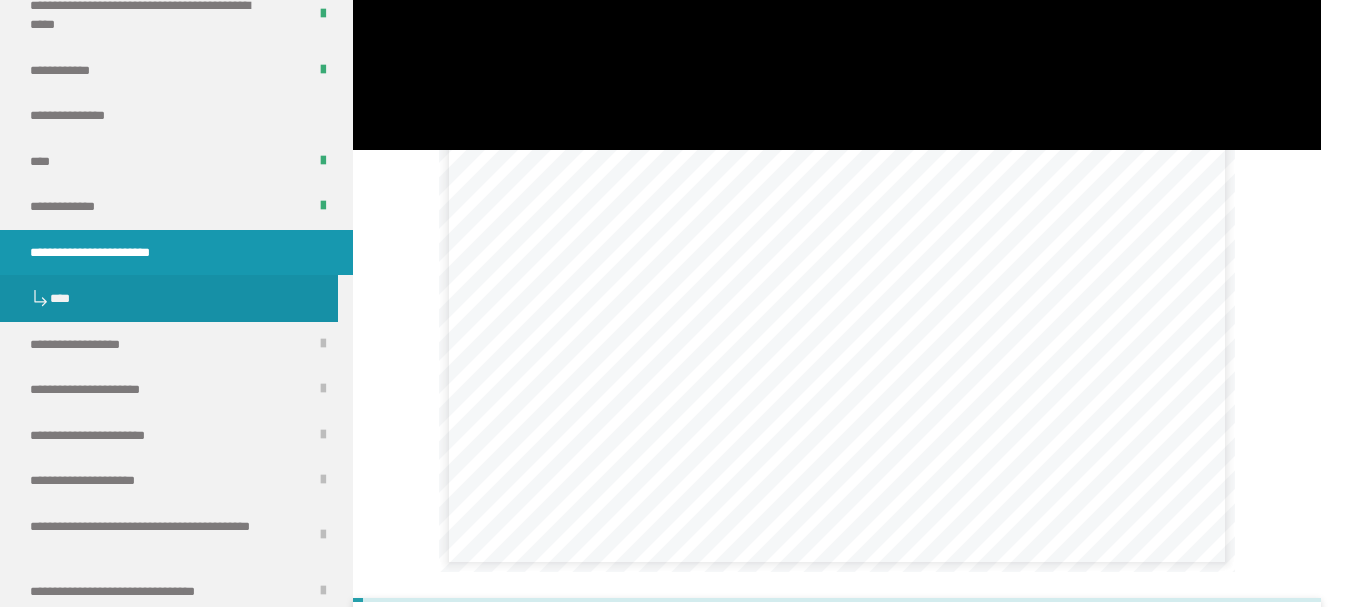 scroll, scrollTop: 2739, scrollLeft: 0, axis: vertical 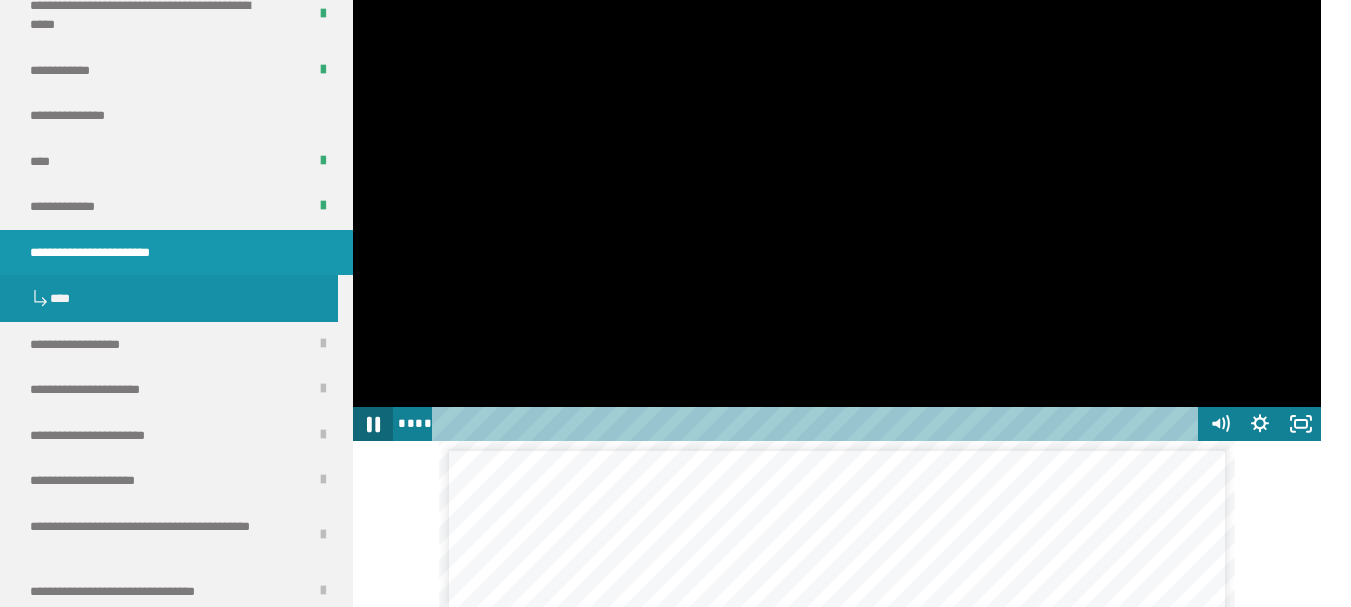 click 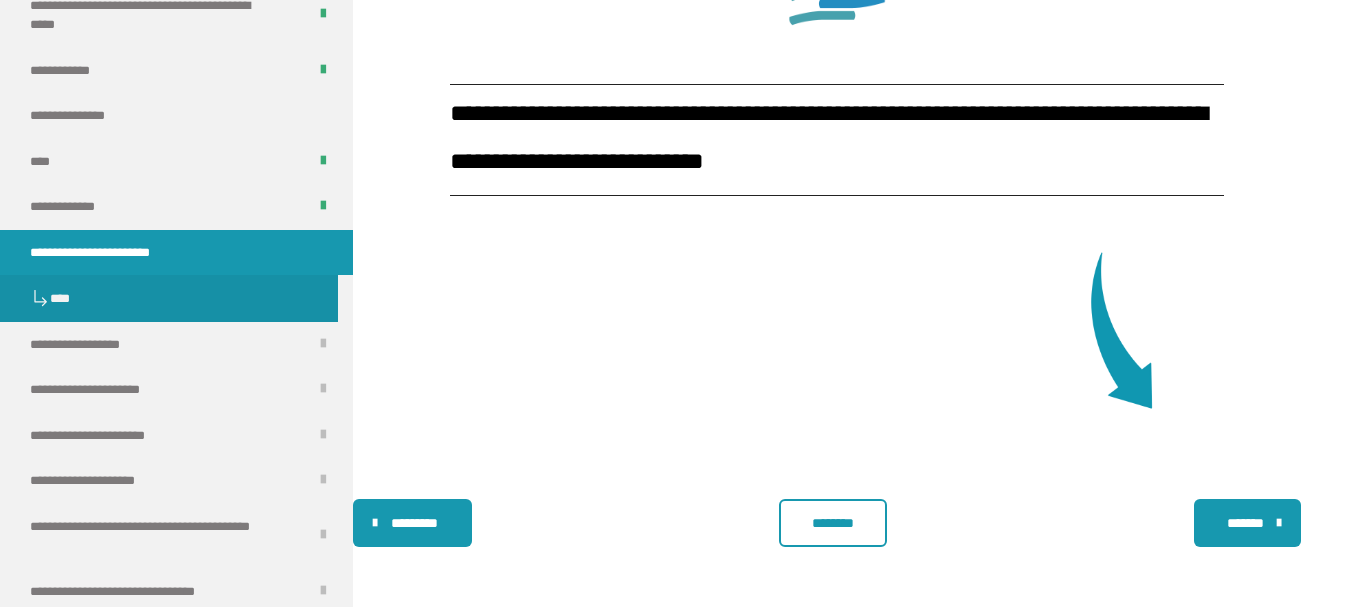 scroll, scrollTop: 3759, scrollLeft: 0, axis: vertical 